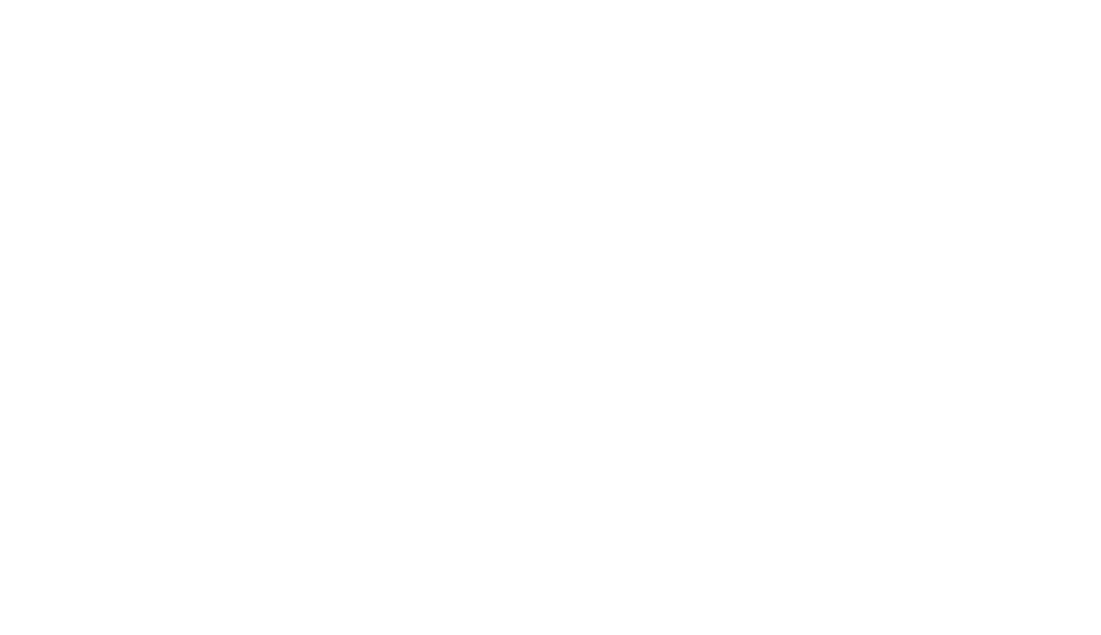 scroll, scrollTop: 0, scrollLeft: 0, axis: both 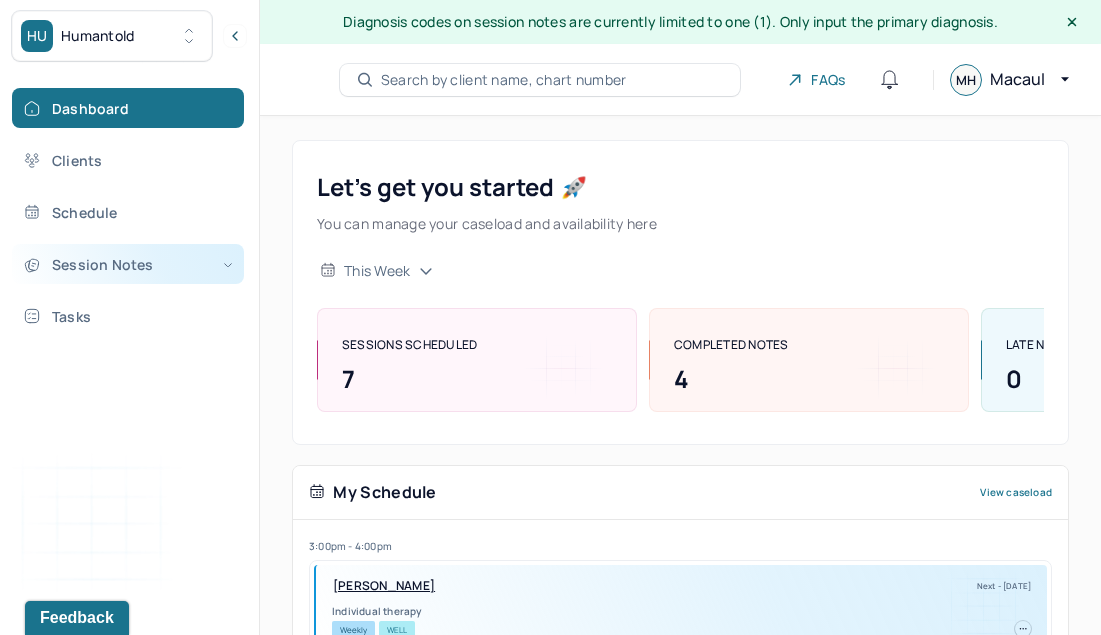 click on "Session Notes" at bounding box center (128, 264) 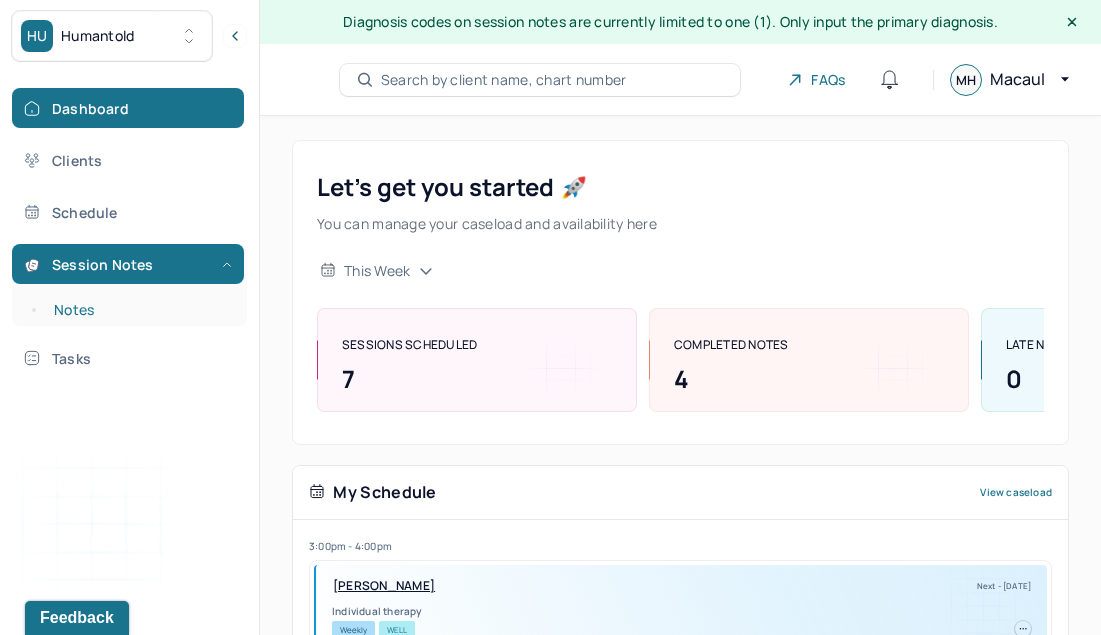 click on "Notes" at bounding box center (139, 310) 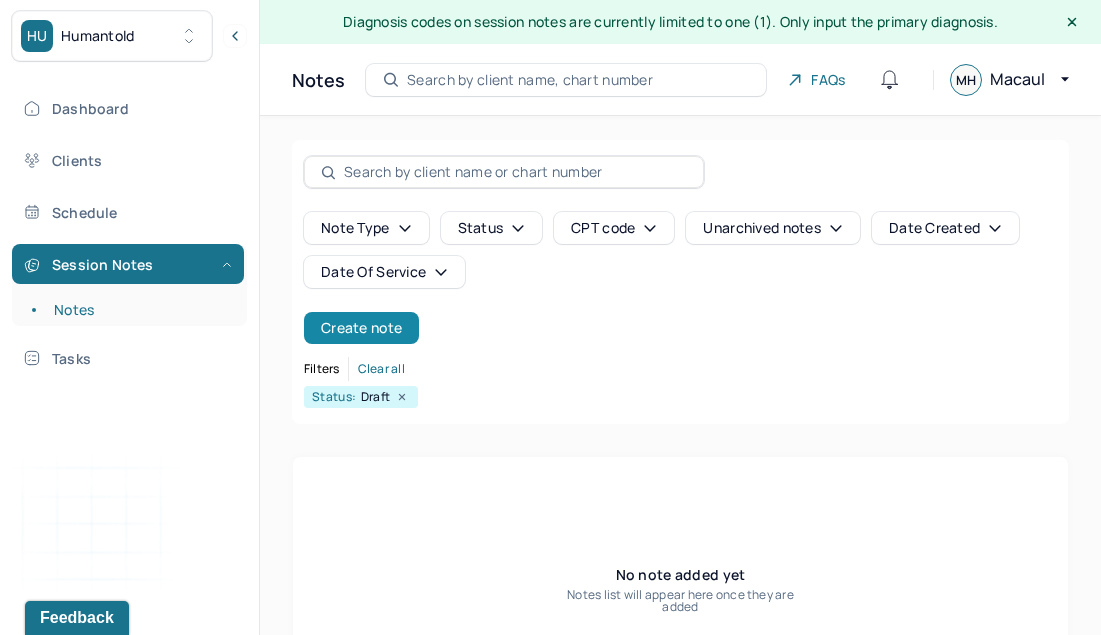 click on "Create note" at bounding box center [361, 328] 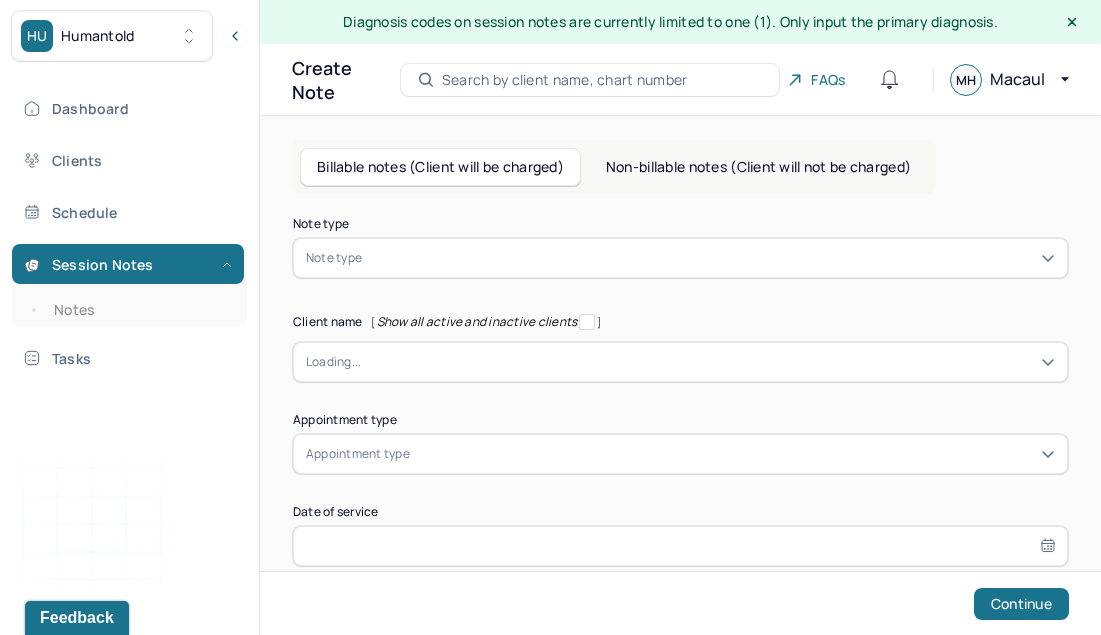 click at bounding box center [710, 258] 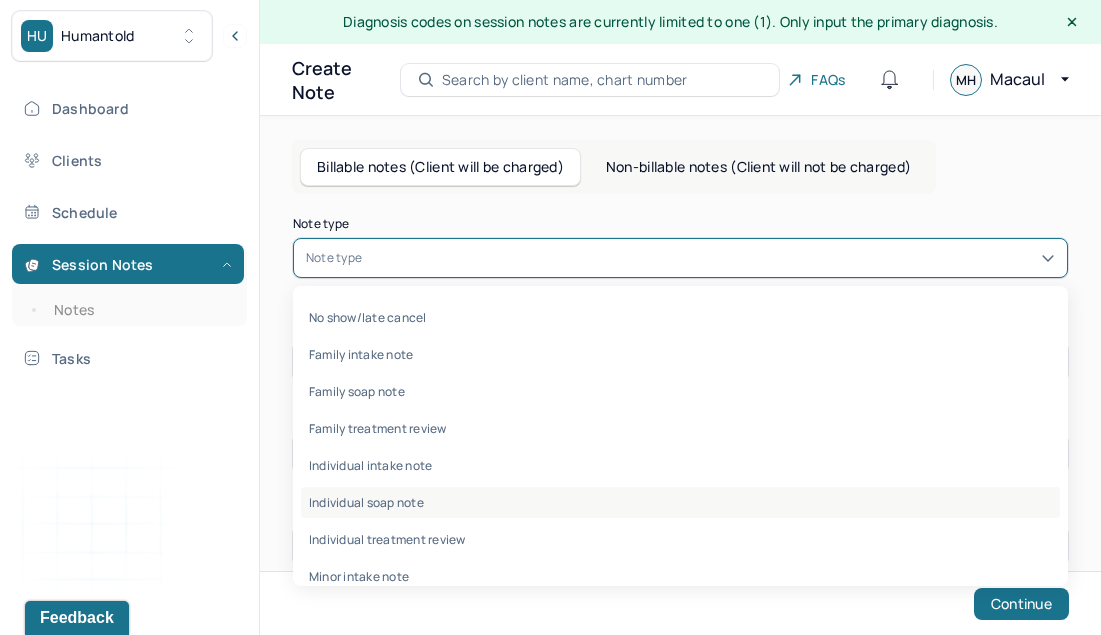 click on "Individual soap note" at bounding box center (680, 502) 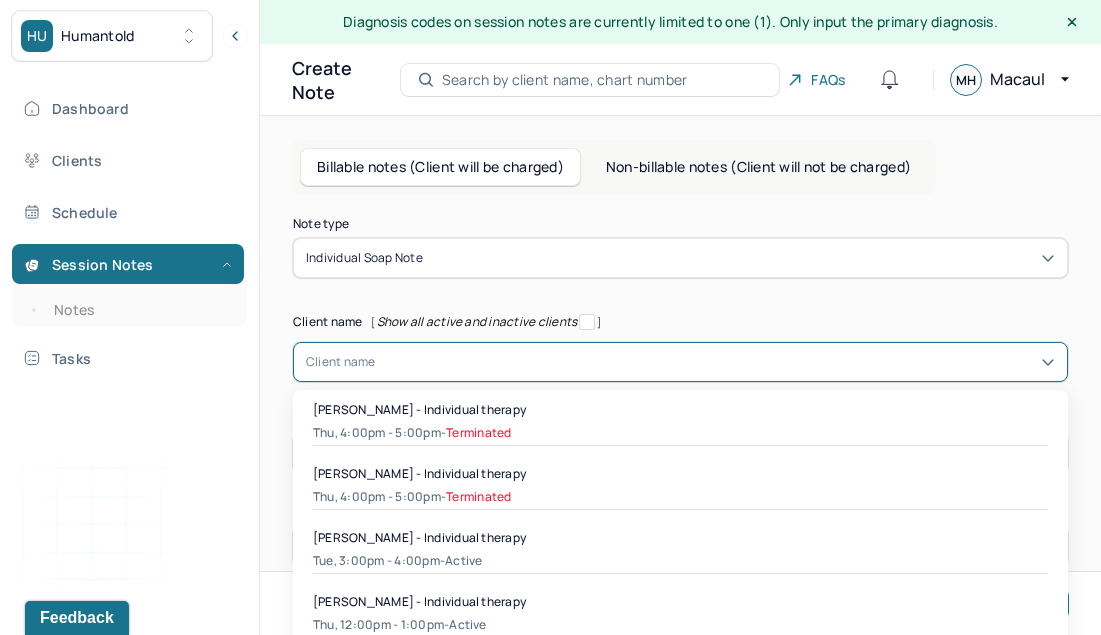 click on "[object Object], 1 of 45. 45 results available. Use Up and Down to choose options, press Enter to select the currently focused option, press Escape to exit the menu, press Tab to select the option and exit the menu. Client name [PERSON_NAME] - Individual therapy Thu, 4:00pm - 5:00pm  -  Terminated [PERSON_NAME] - Individual therapy Thu, 4:00pm - 5:00pm  -  Terminated [PERSON_NAME] - Individual therapy Tue, 3:00pm - 4:00pm  -  active [PERSON_NAME] - Individual therapy Thu, 12:00pm - 1:00pm  -  active [PERSON_NAME] - [MEDICAL_DATA] Tue, 9:00am - 10:00am  -  Terminated [PERSON_NAME] - Individual therapy Thu, 5:00pm - 6:00pm  -  Terminated [PERSON_NAME] - Individual therapy Thu, 4:00pm - 5:00pm  -  active [PERSON_NAME] - [MEDICAL_DATA] Tue, 6:00pm - 7:00pm  -  Terminated [PERSON_NAME] - Individual therapy Wed, 4:00pm - 5:00pm  -  active [PERSON_NAME] - Individual therapy Tue, 5:00pm - 6:00pm  -  active [PERSON_NAME] - Individual therapy Mon, 12:00pm - 1:00pm  -  Terminated" at bounding box center (680, 362) 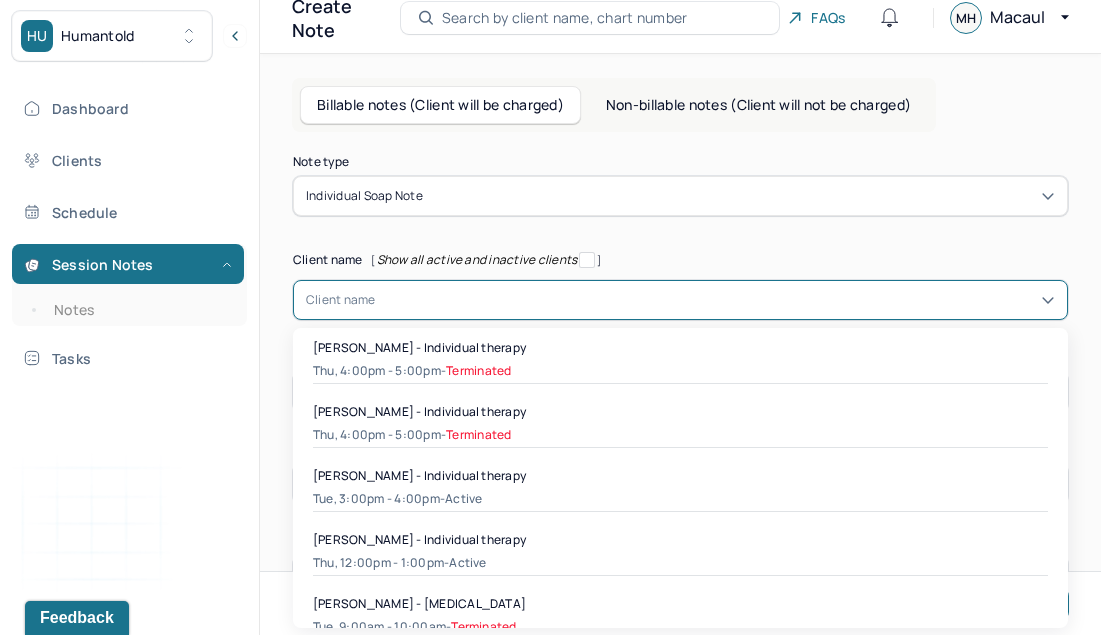 scroll, scrollTop: 64, scrollLeft: 0, axis: vertical 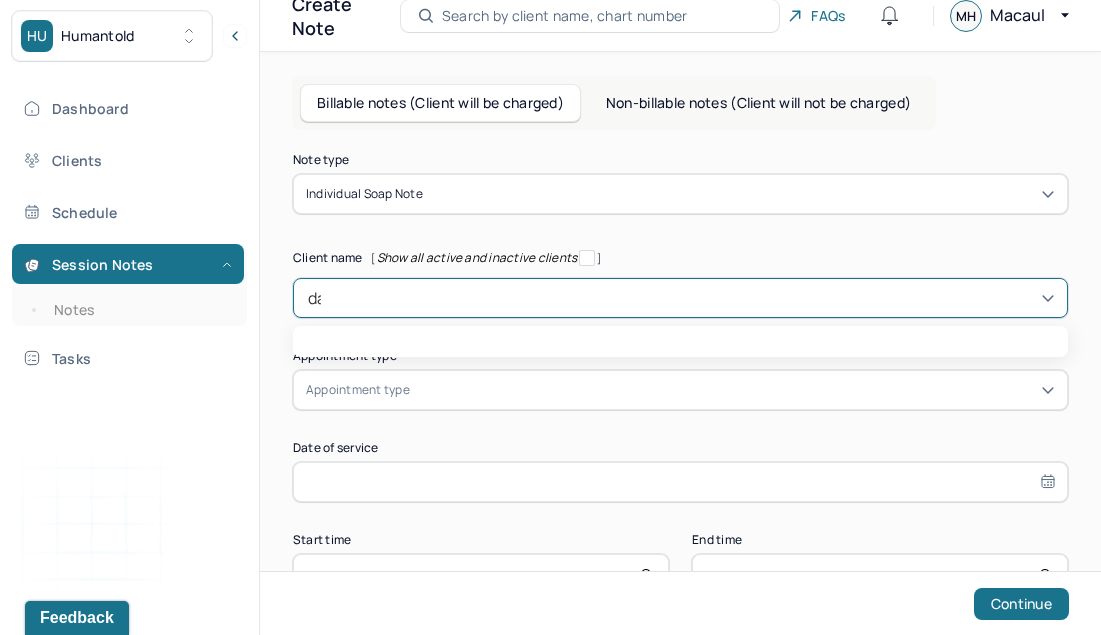 type on "[PERSON_NAME]" 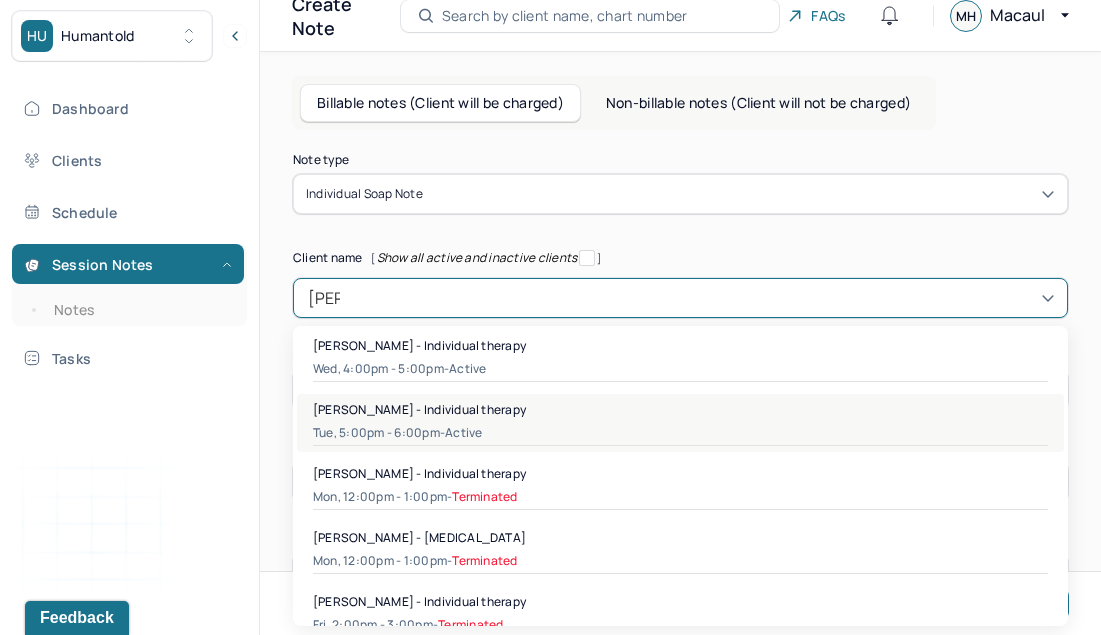 click on "[PERSON_NAME] - Individual therapy" at bounding box center [419, 409] 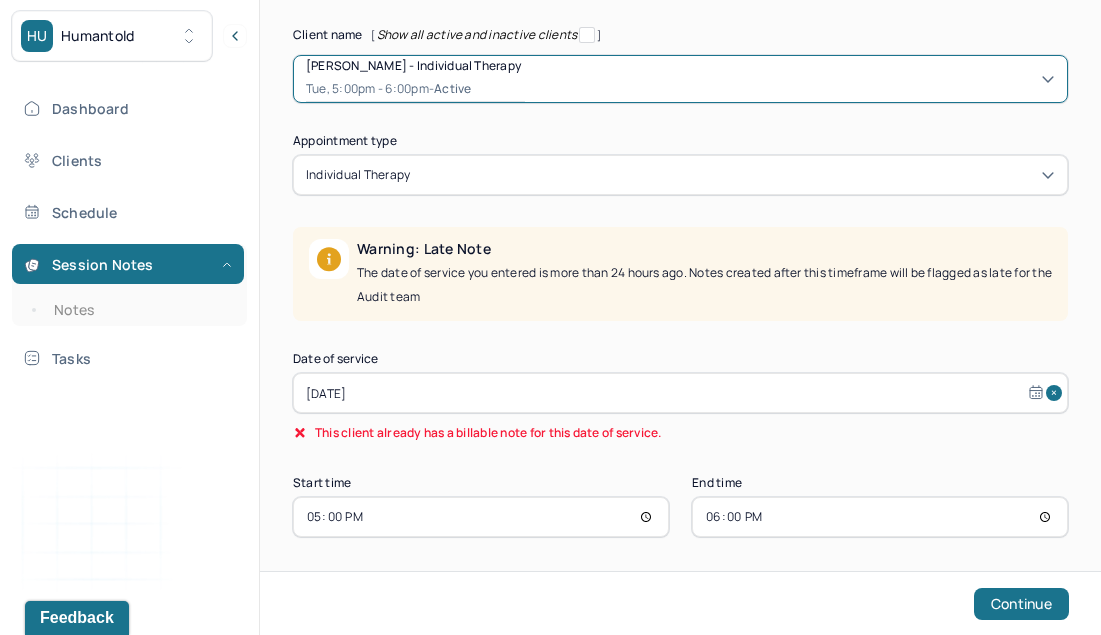 scroll, scrollTop: 286, scrollLeft: 0, axis: vertical 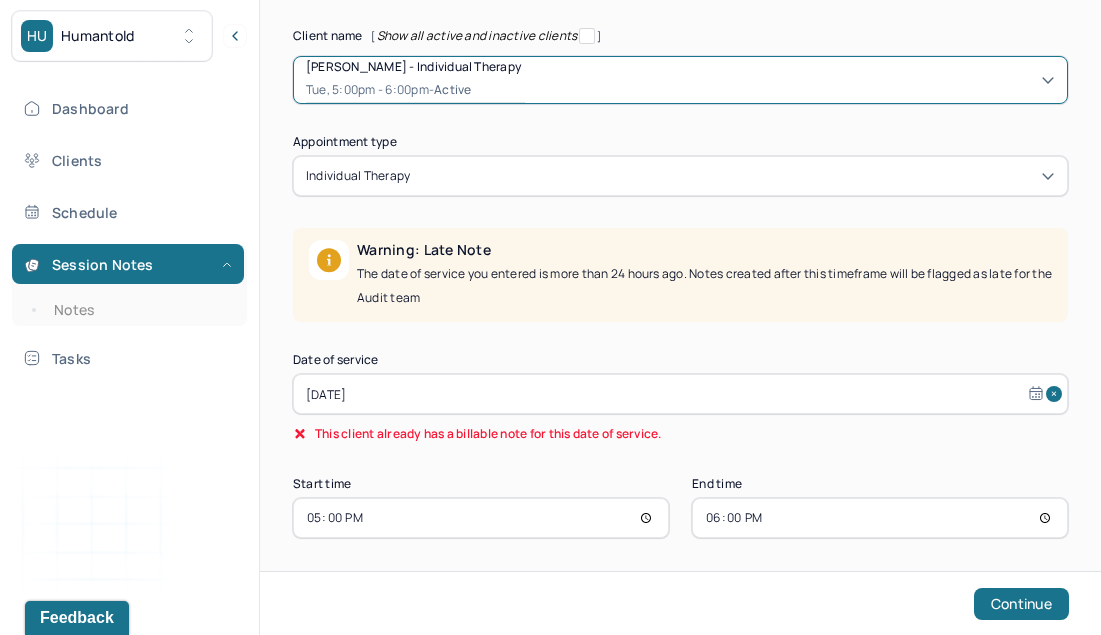 select on "5" 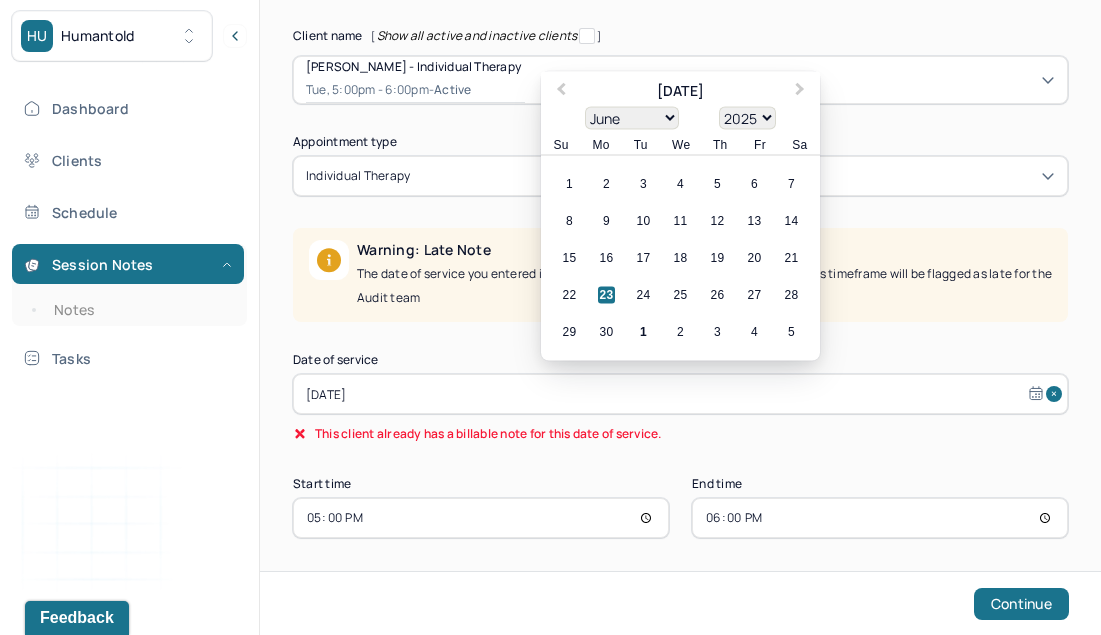 drag, startPoint x: 333, startPoint y: 392, endPoint x: 458, endPoint y: 380, distance: 125.57468 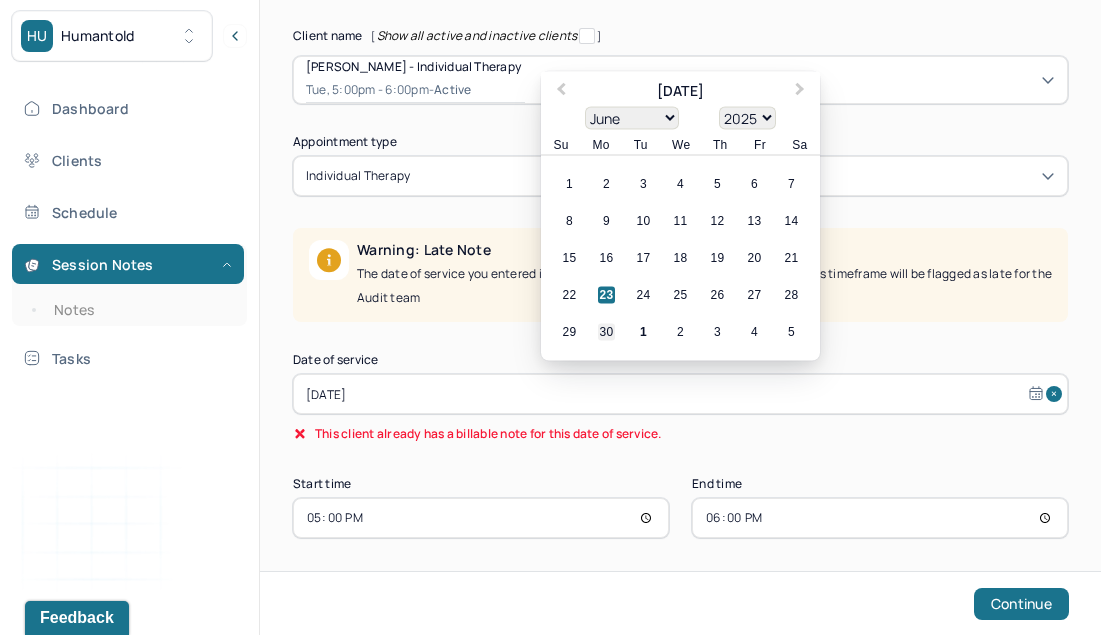 click on "30" at bounding box center (606, 332) 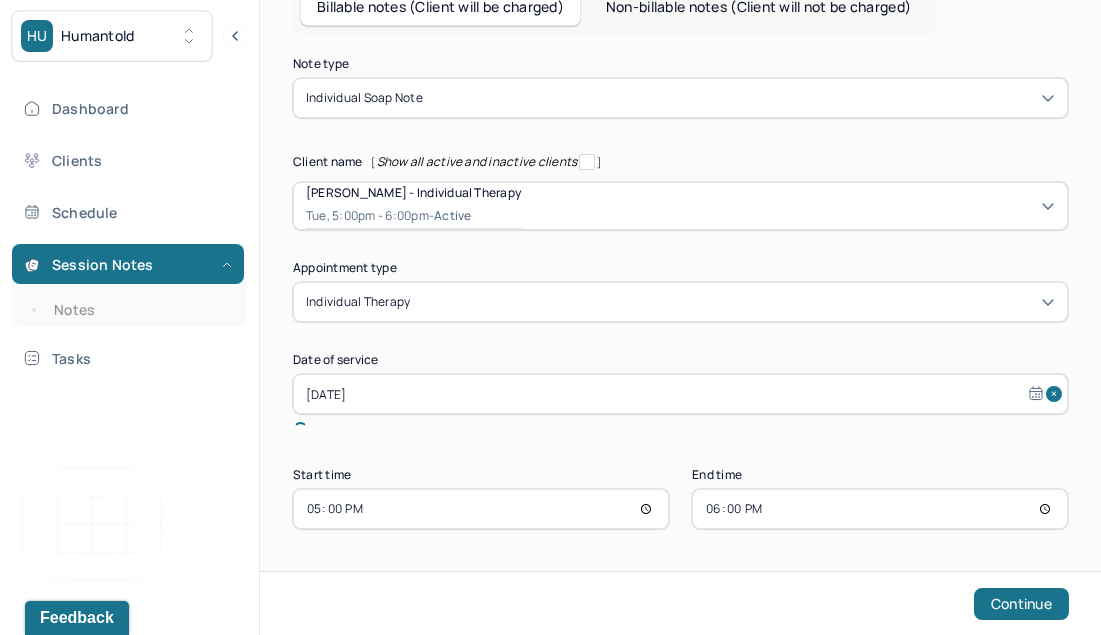 scroll, scrollTop: 137, scrollLeft: 0, axis: vertical 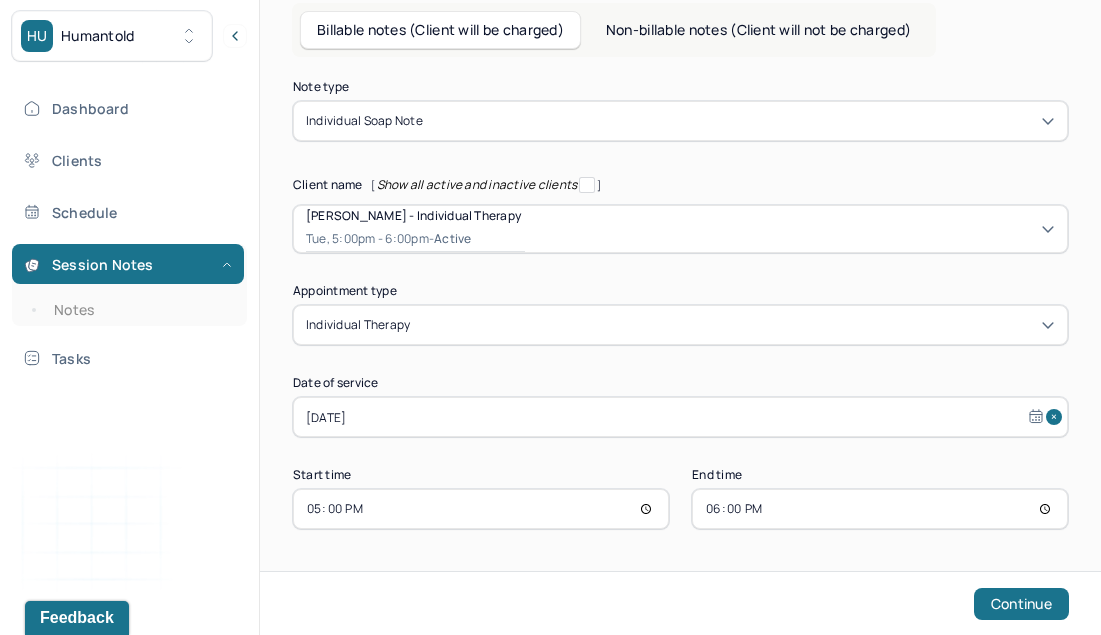 click on "17:00" at bounding box center (481, 509) 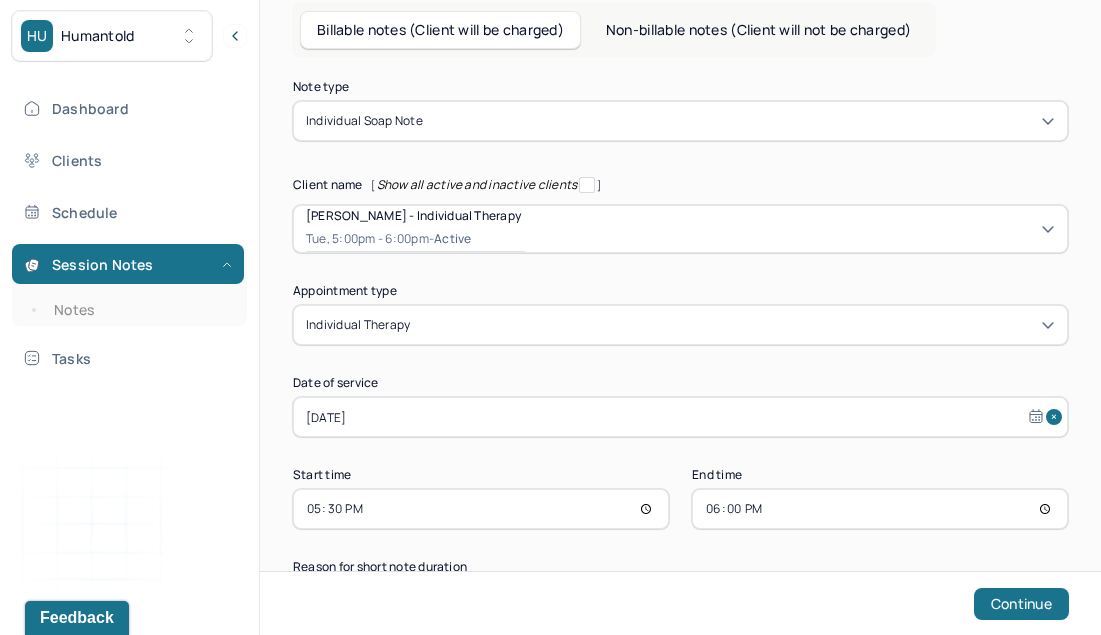 type on "17:30" 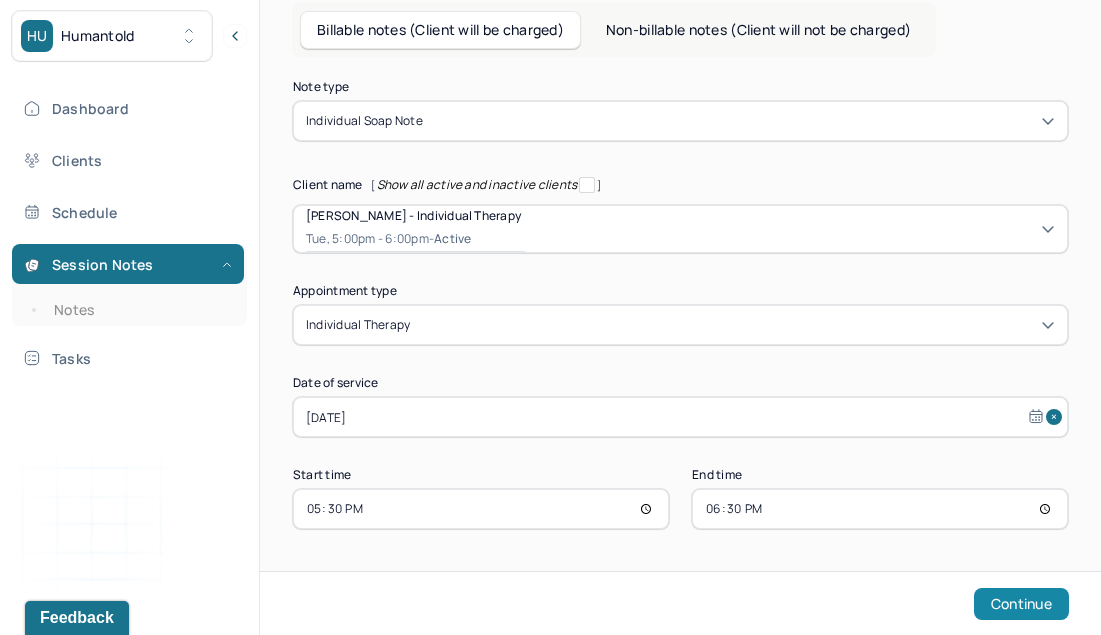 type on "18:30" 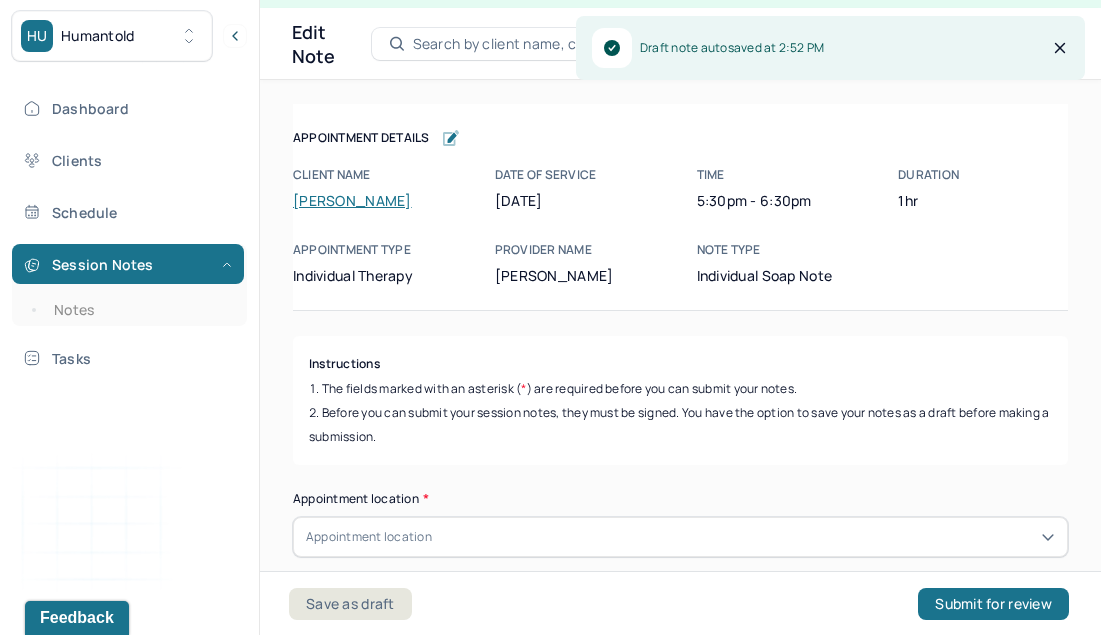 scroll, scrollTop: 36, scrollLeft: 0, axis: vertical 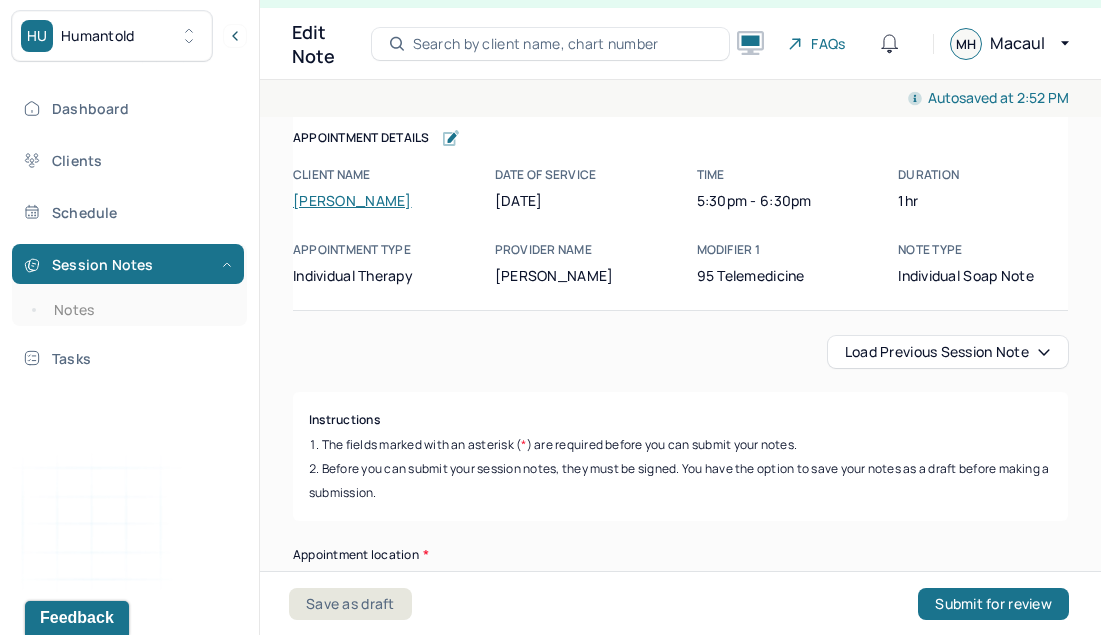 click on "Load previous session note" at bounding box center [948, 352] 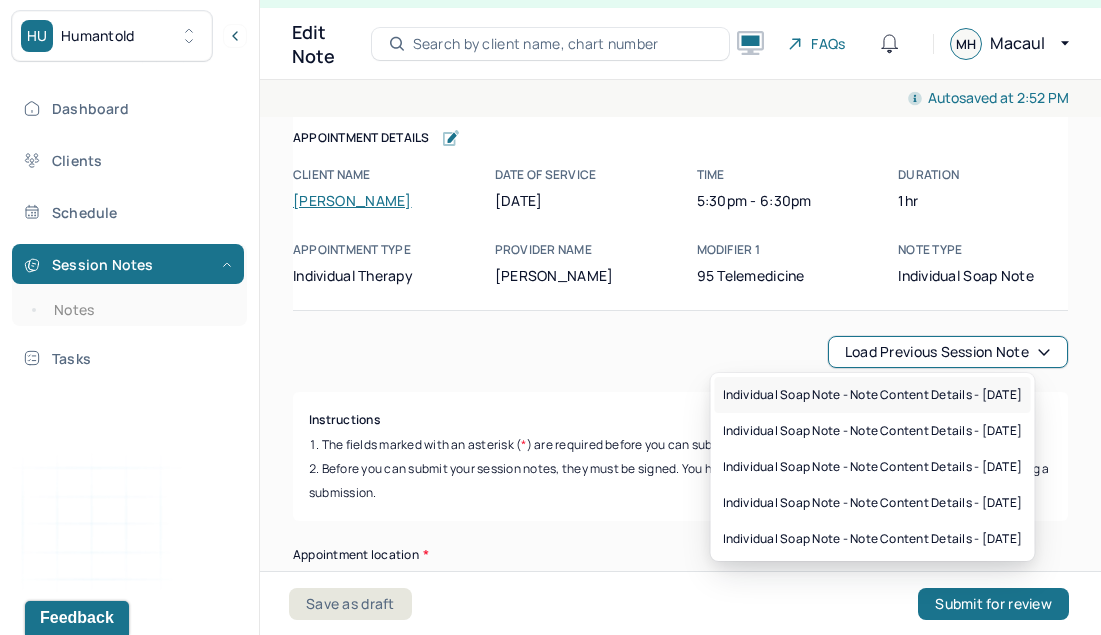 click on "Individual soap note   - Note content Details -   [DATE]" at bounding box center (873, 395) 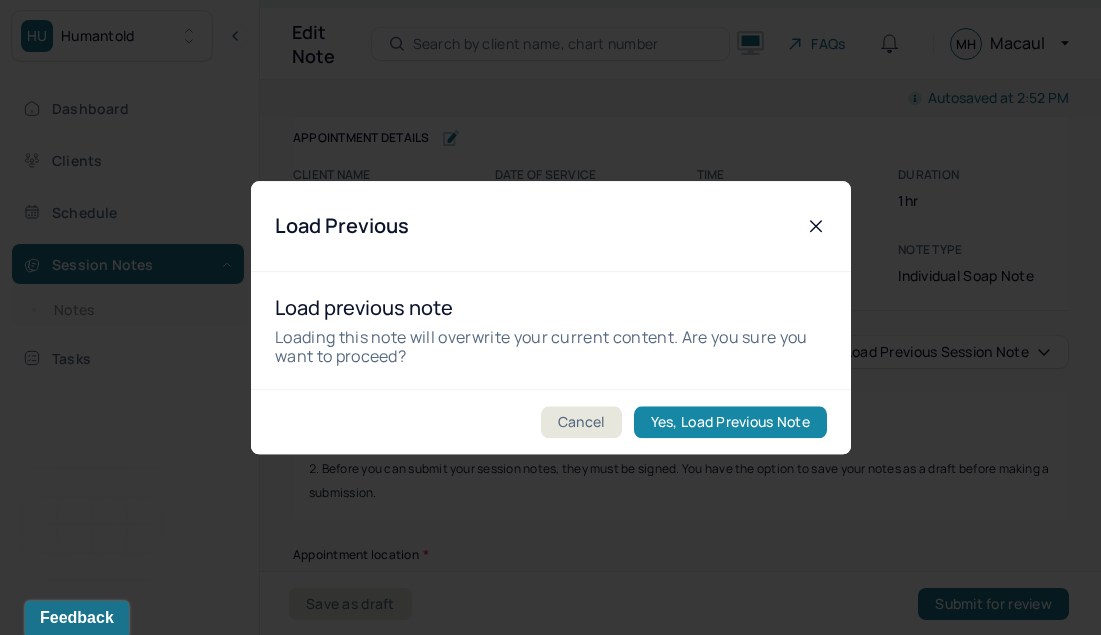 click on "Yes, Load Previous Note" at bounding box center [729, 422] 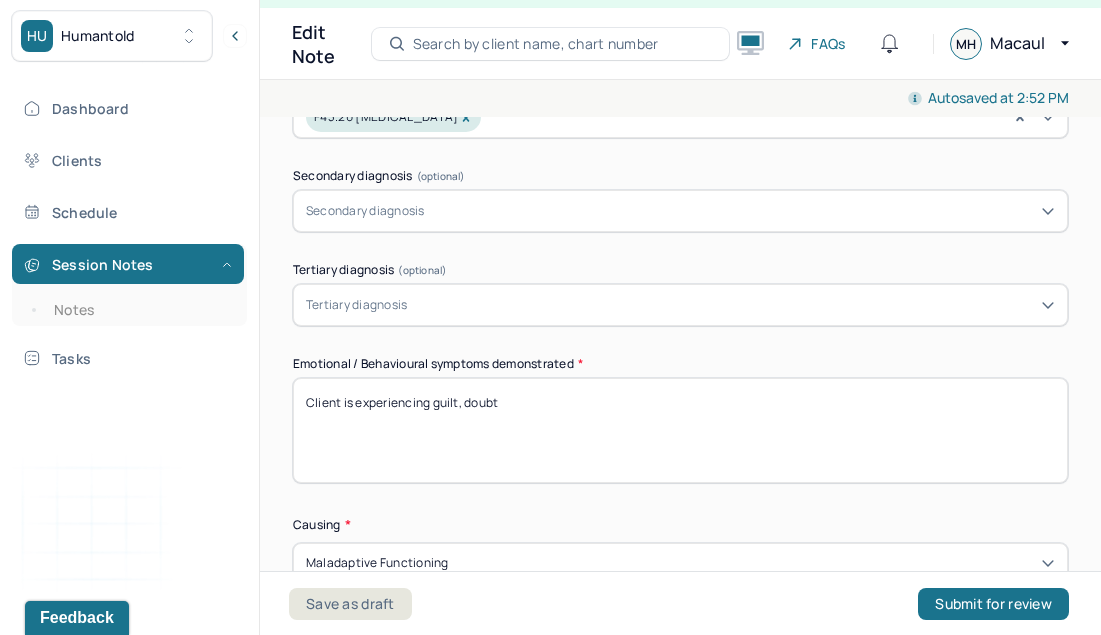 scroll, scrollTop: 831, scrollLeft: 0, axis: vertical 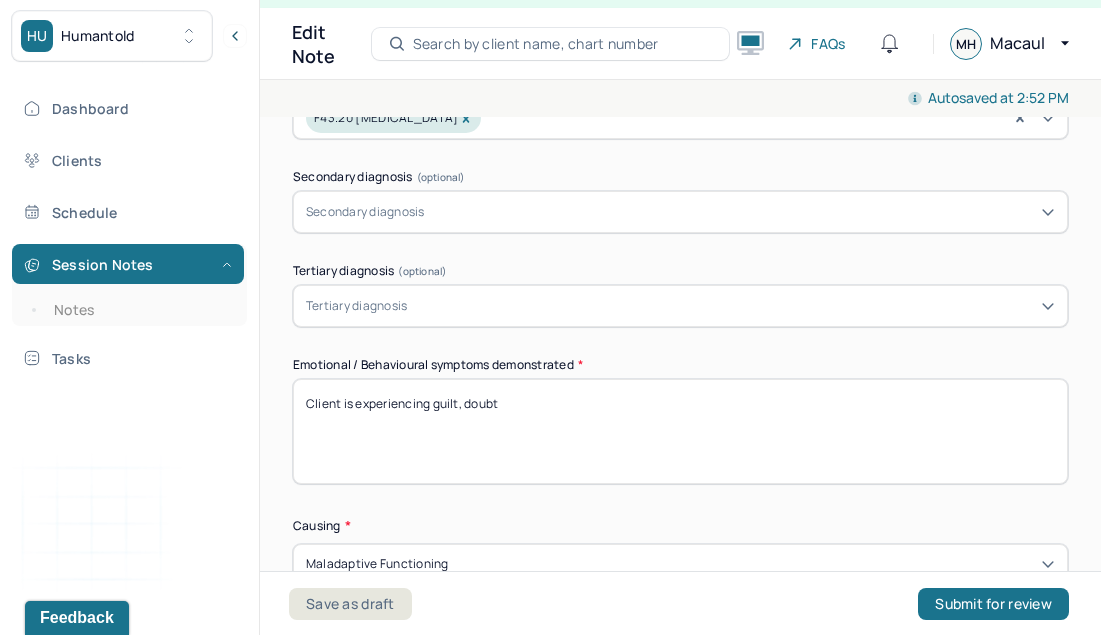 drag, startPoint x: 432, startPoint y: 402, endPoint x: 671, endPoint y: 402, distance: 239 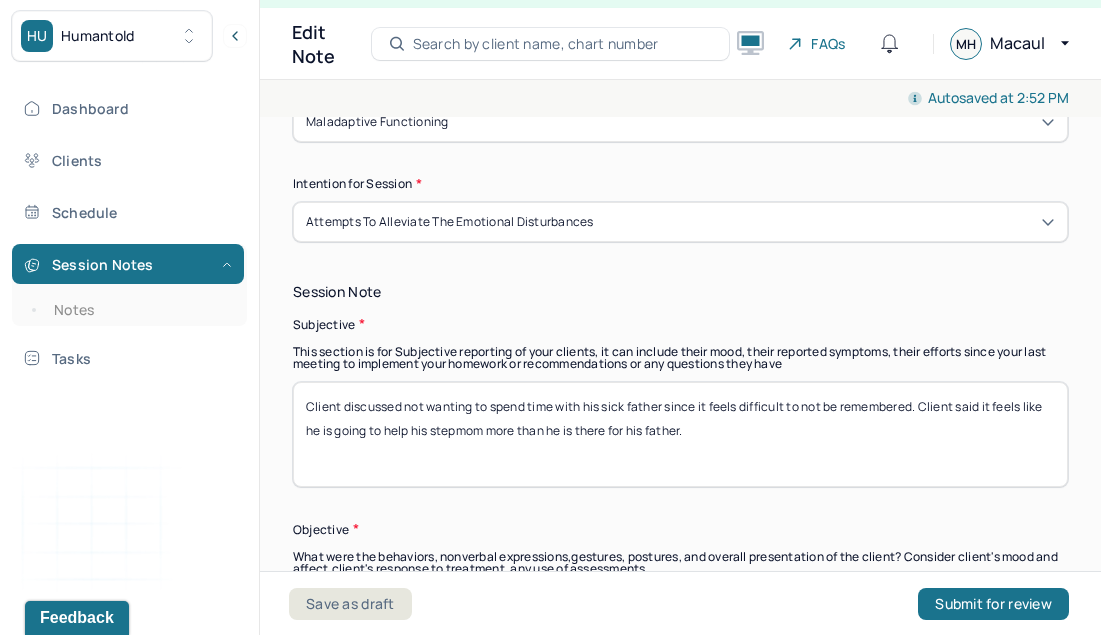 scroll, scrollTop: 1304, scrollLeft: 0, axis: vertical 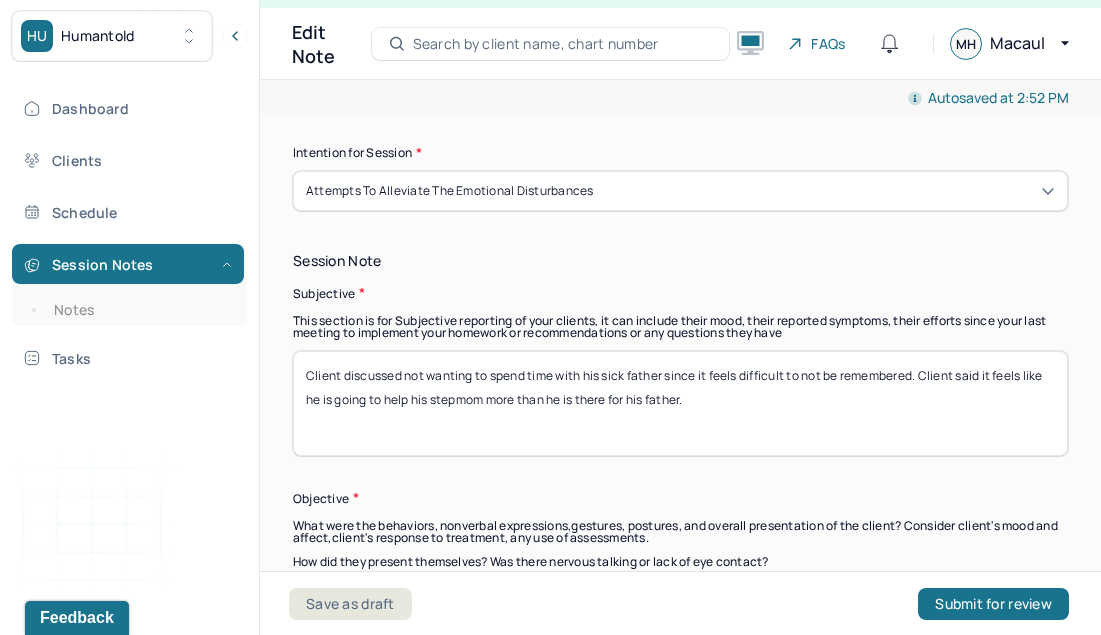 type on "Client is experiencing unconscious biases, judgments of others" 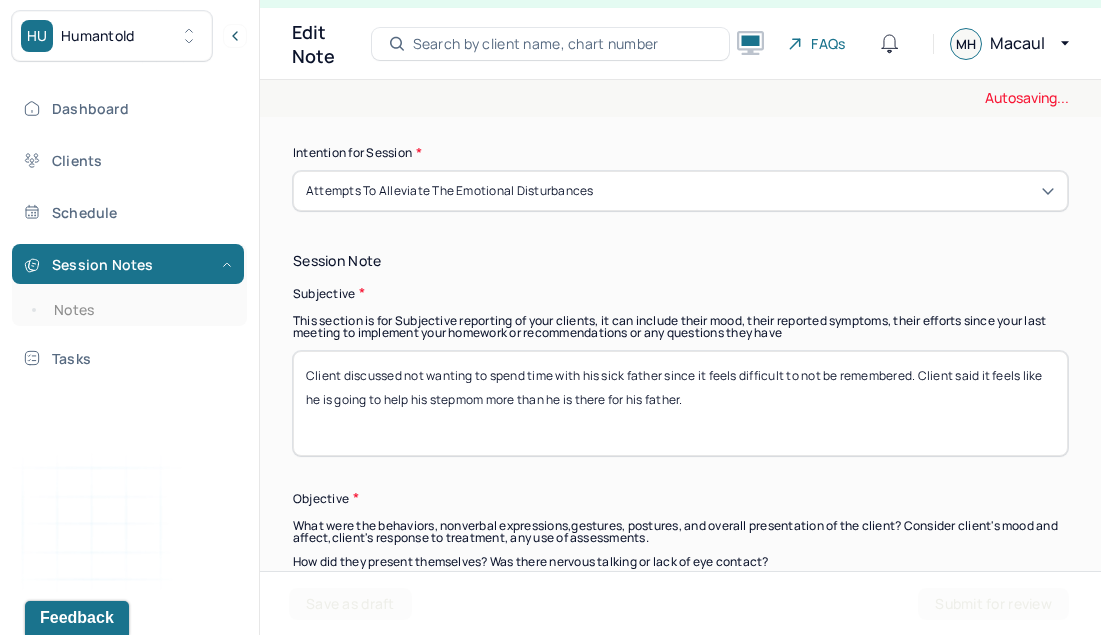 click on "Client discussed not wanting to spend time with his sick father since it feels difficult to not be remembered. Client said it feels like he is going to help his stepmom more than he is there for his father." at bounding box center [680, 403] 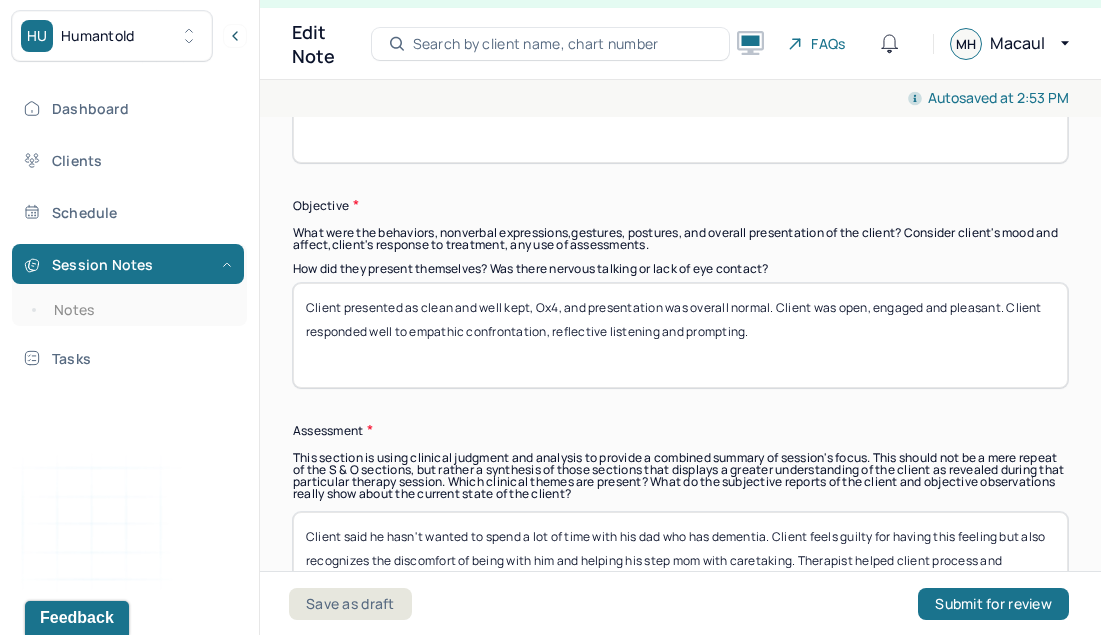 scroll, scrollTop: 1599, scrollLeft: 0, axis: vertical 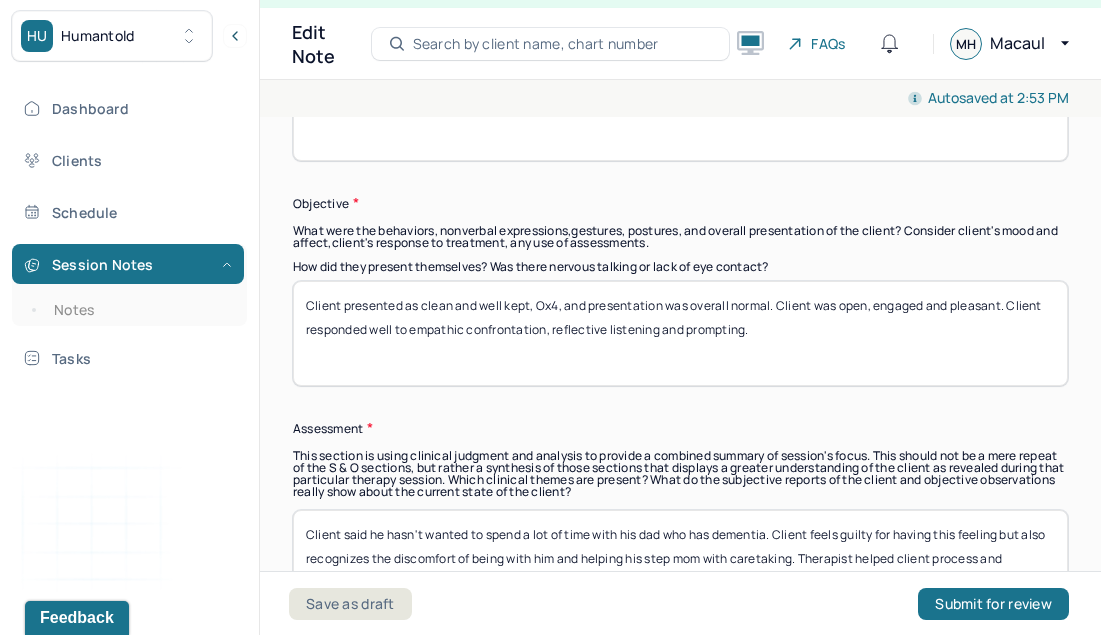 type on "Client said he attended a graduation party for his son at a wealthy family's house and noticed a lot of judgments come up. Client discussed the assumptions he makes when people are wealthy and how it ties into his judgment/guilt of himself." 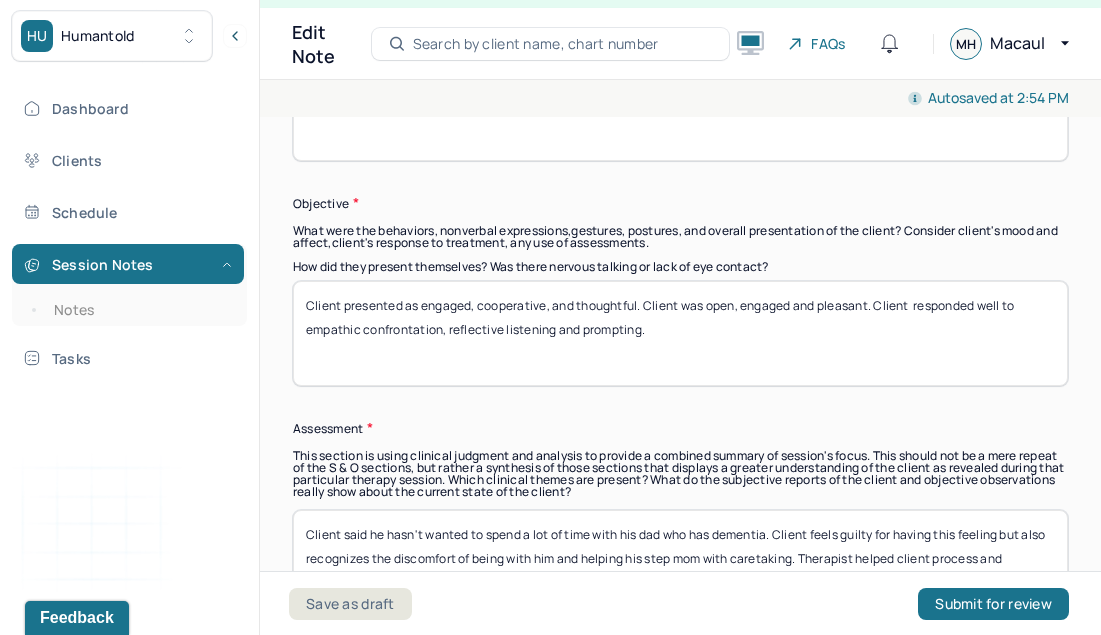 drag, startPoint x: 820, startPoint y: 303, endPoint x: 697, endPoint y: 300, distance: 123.03658 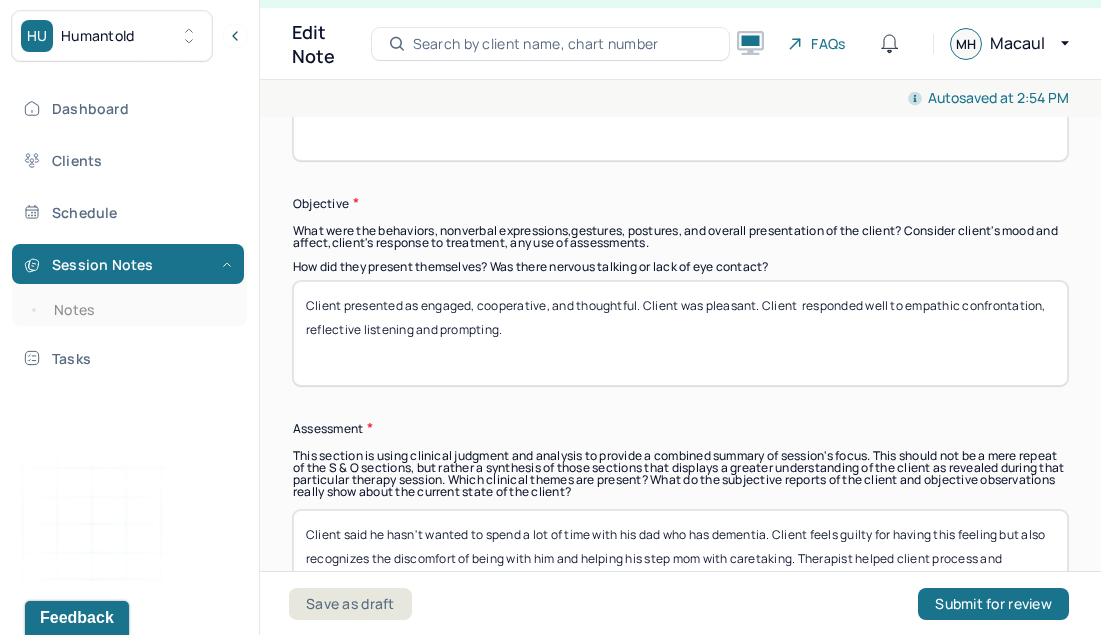 click on "Client presented as engaged, cooperative, and thoughtful. Client was open, engaged and pleasant. Client  responded well to empathic confrontation, reflective listening and prompting." at bounding box center (680, 333) 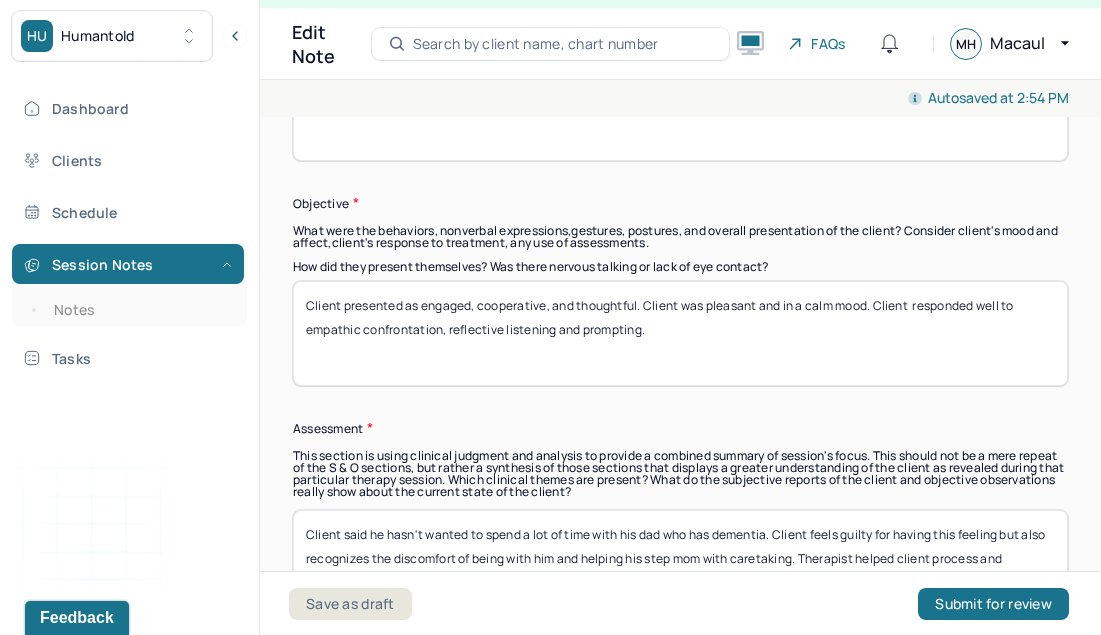 click on "Client presented as engaged, cooperative, and thoughtful. Client was pleasant and . Client  responded well to empathic confrontation, reflective listening and prompting." at bounding box center [680, 333] 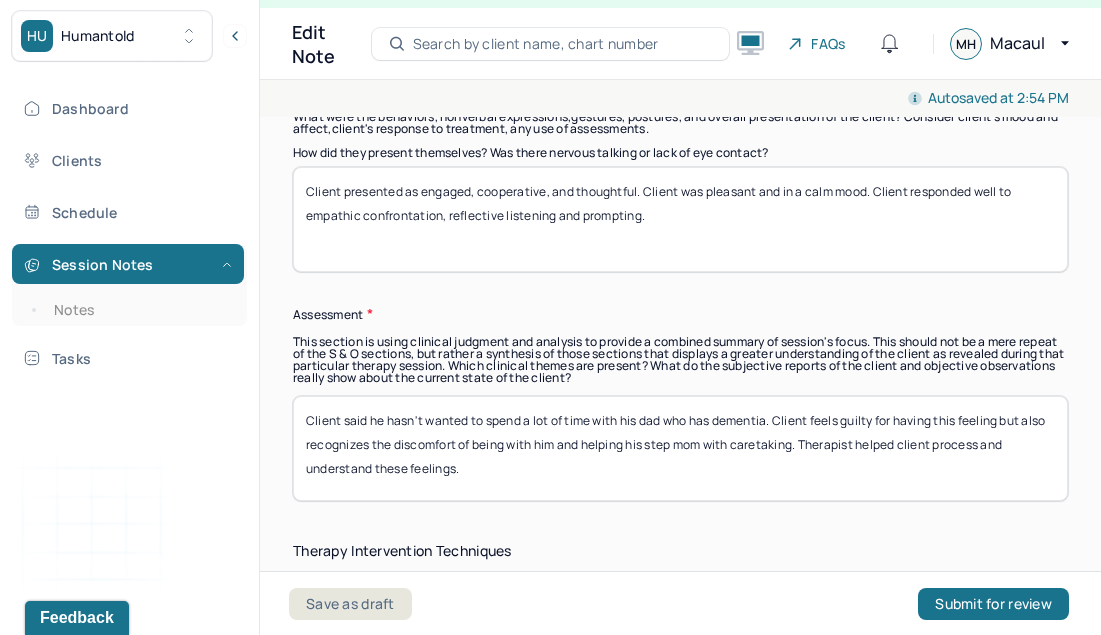 scroll, scrollTop: 1721, scrollLeft: 0, axis: vertical 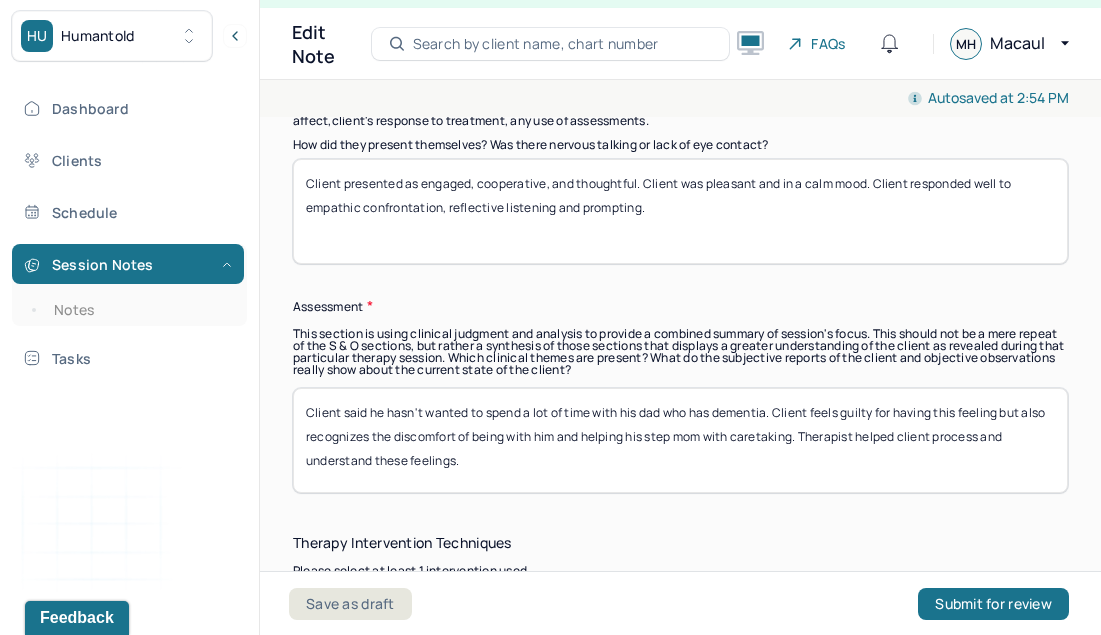 type on "Client presented as engaged, cooperative, and thoughtful. Client was pleasant and in a calm mood. Client responded well to empathic confrontation, reflective listening and prompting." 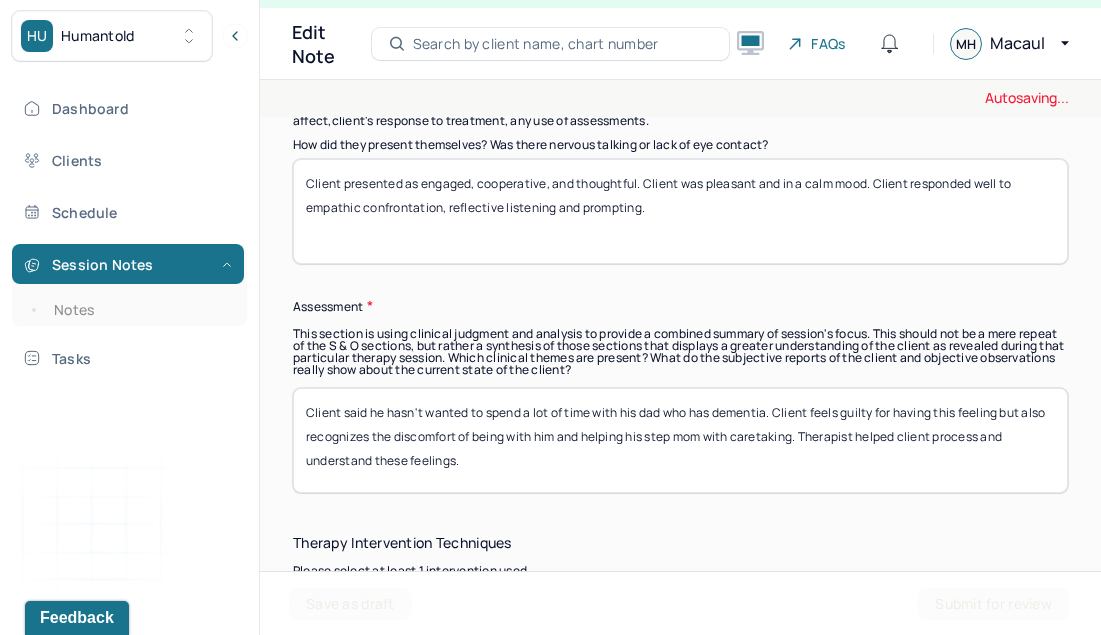 click on "Client said he hasn't wanted to spend a lot of time with his dad who has dementia. Client feels guilty for having this feeling but also recognizes the discomfort of being with him and helping his step mom with caretaking. Therapist helped client process and understand these feelings." at bounding box center (680, 440) 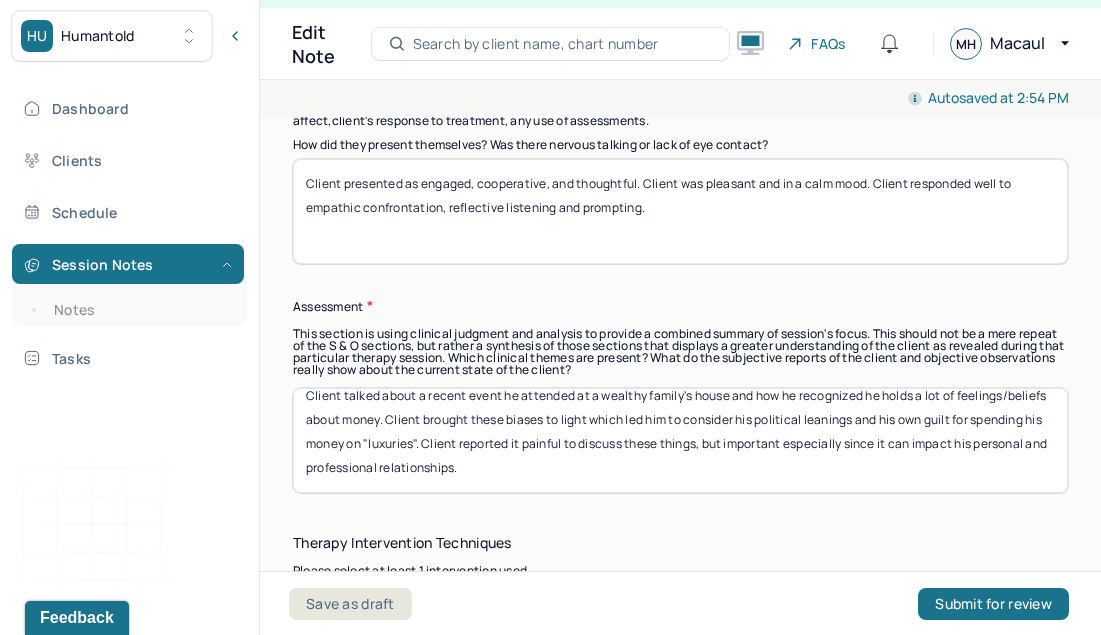 scroll, scrollTop: 16, scrollLeft: 0, axis: vertical 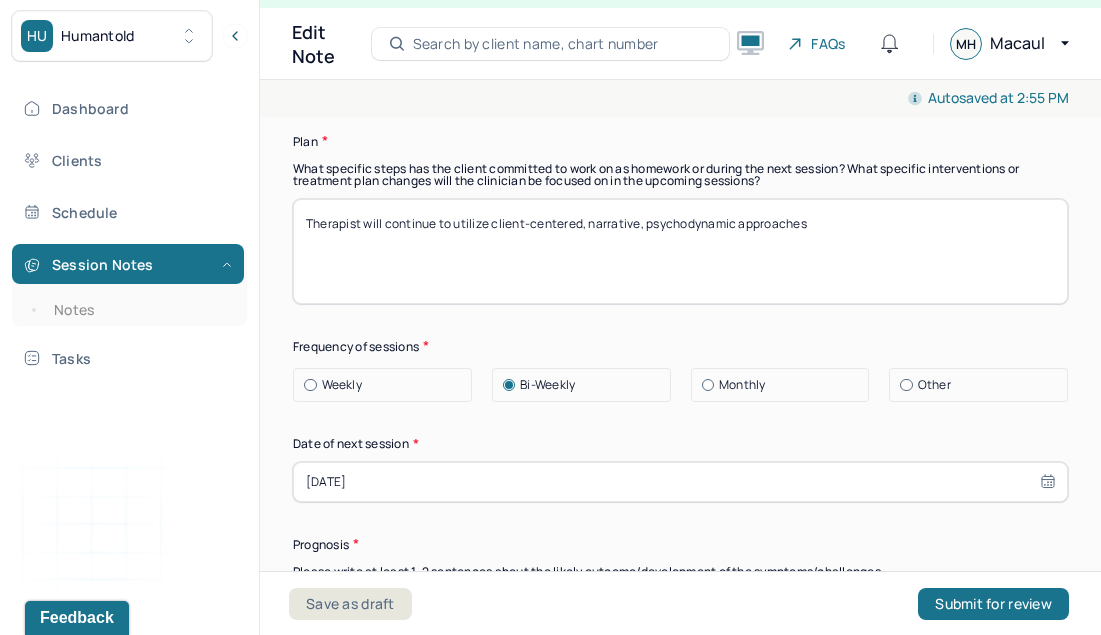type on "Client talked about a recent event he attended at a wealthy family's house and how he recognized he holds a lot of feelings/beliefs about money. Client brought these biases to light which led him to consider his political leanings and his own guilt for spending his money on "luxuries". Client reported it painful to discuss these things, but important especially since it can impact his personal and professional relationships." 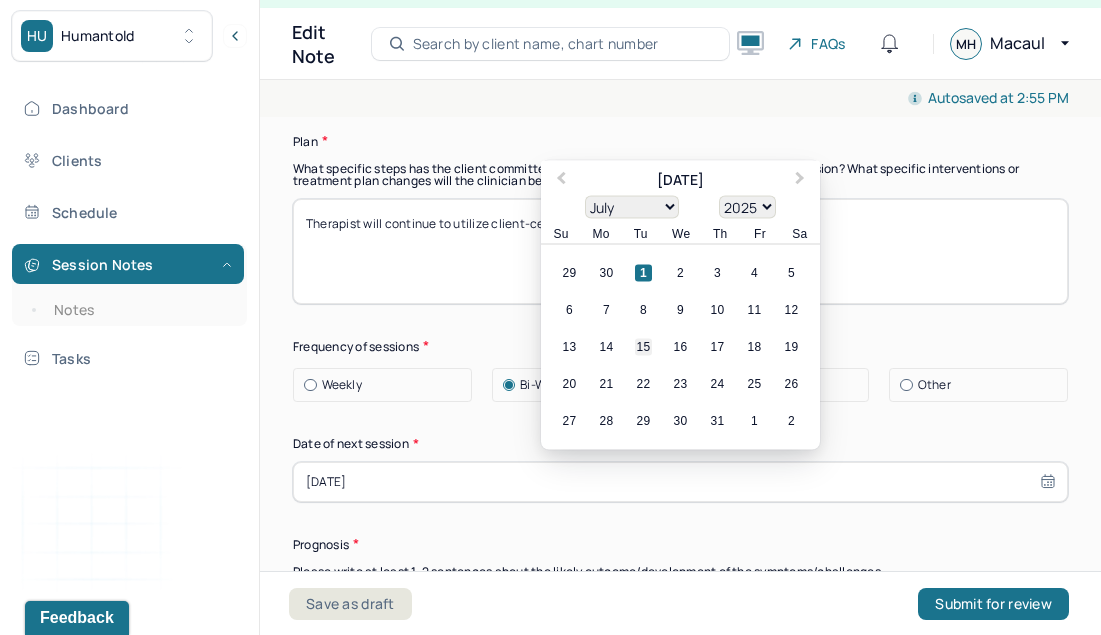 click on "15" at bounding box center [643, 346] 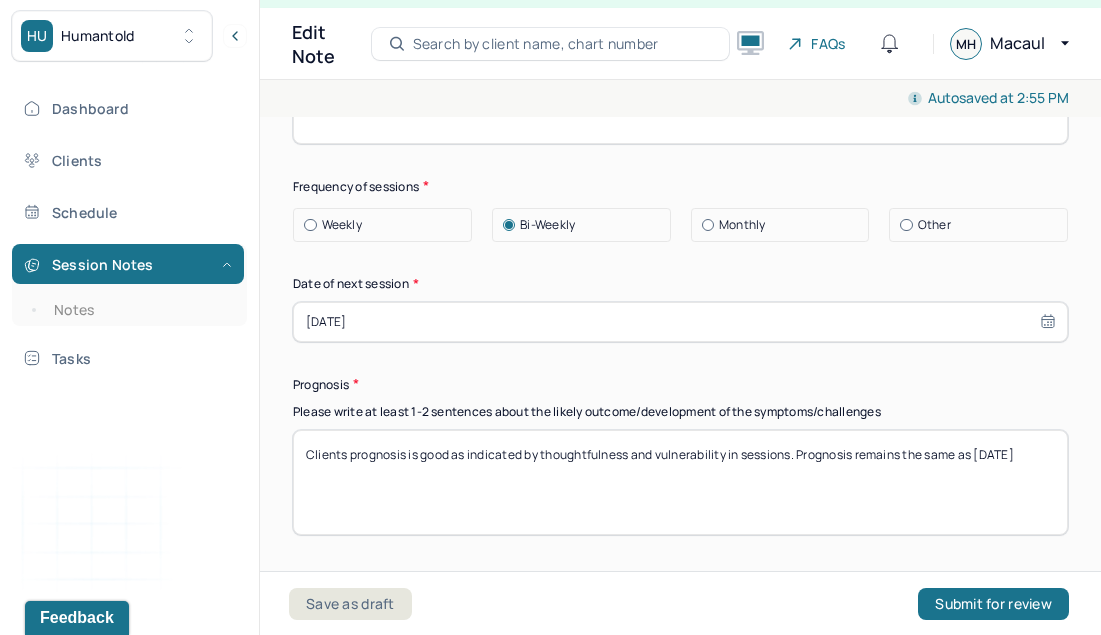 scroll, scrollTop: 2966, scrollLeft: 0, axis: vertical 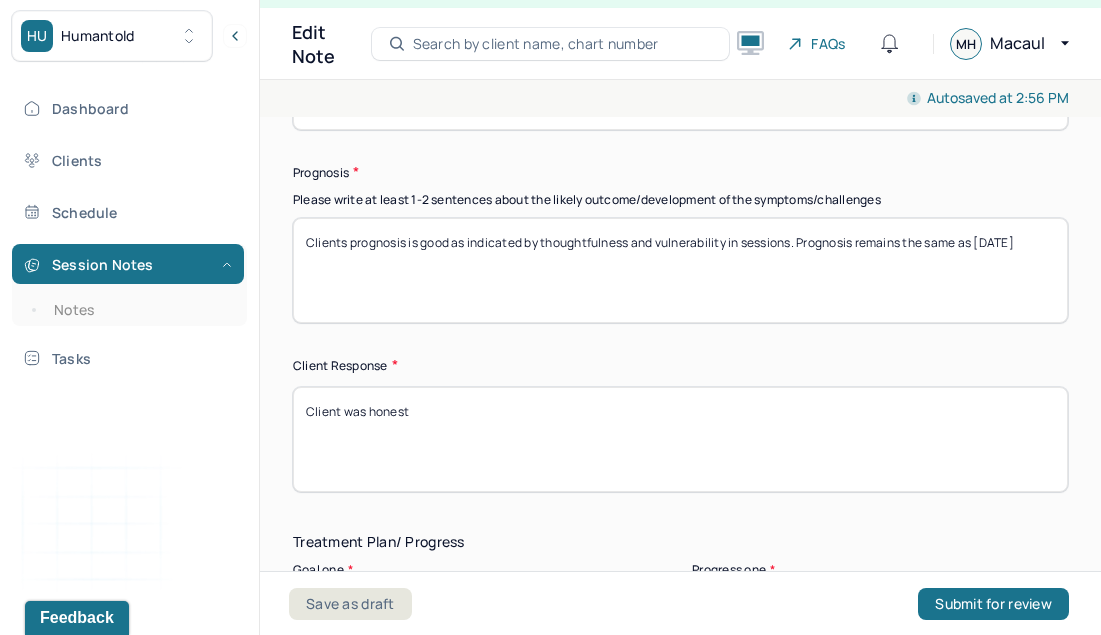 click on "Client was honest" at bounding box center [680, 439] 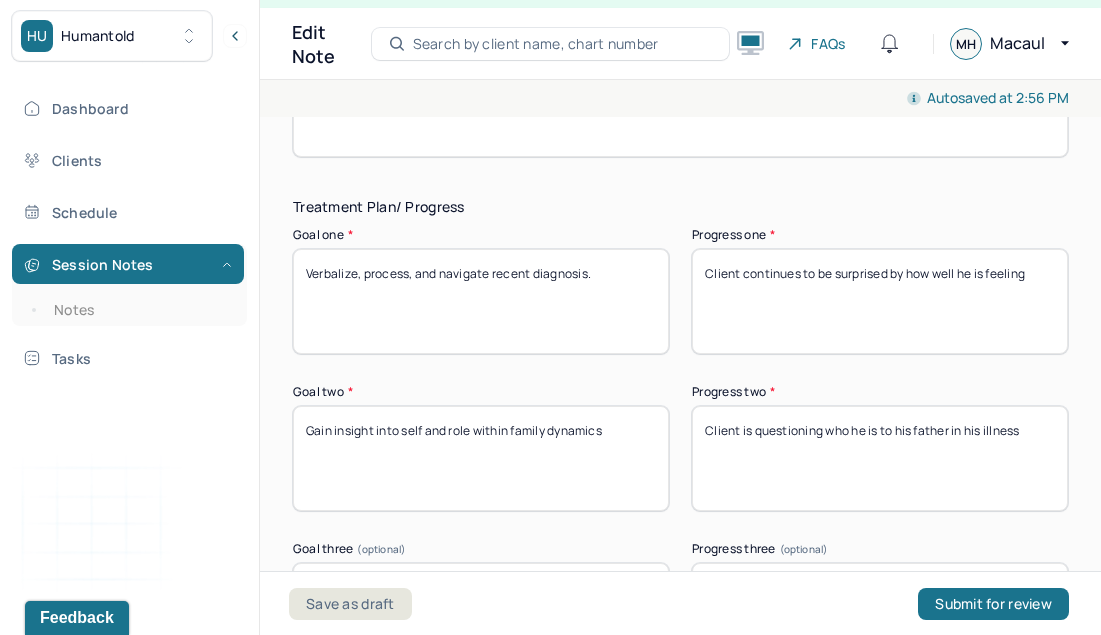 scroll, scrollTop: 3515, scrollLeft: 0, axis: vertical 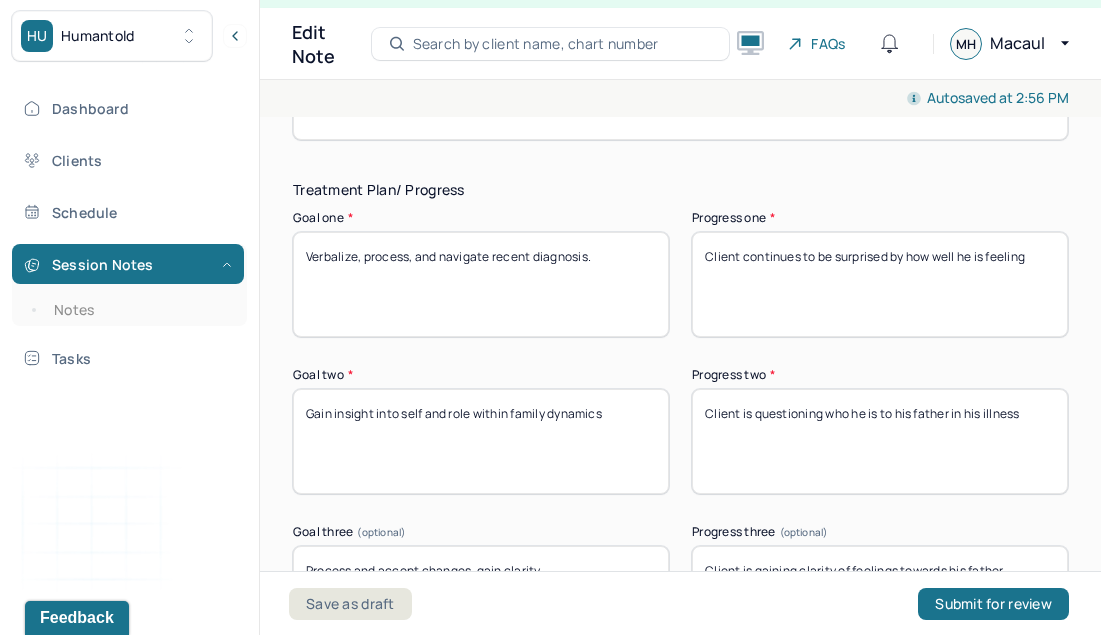 type on "Client was reflective" 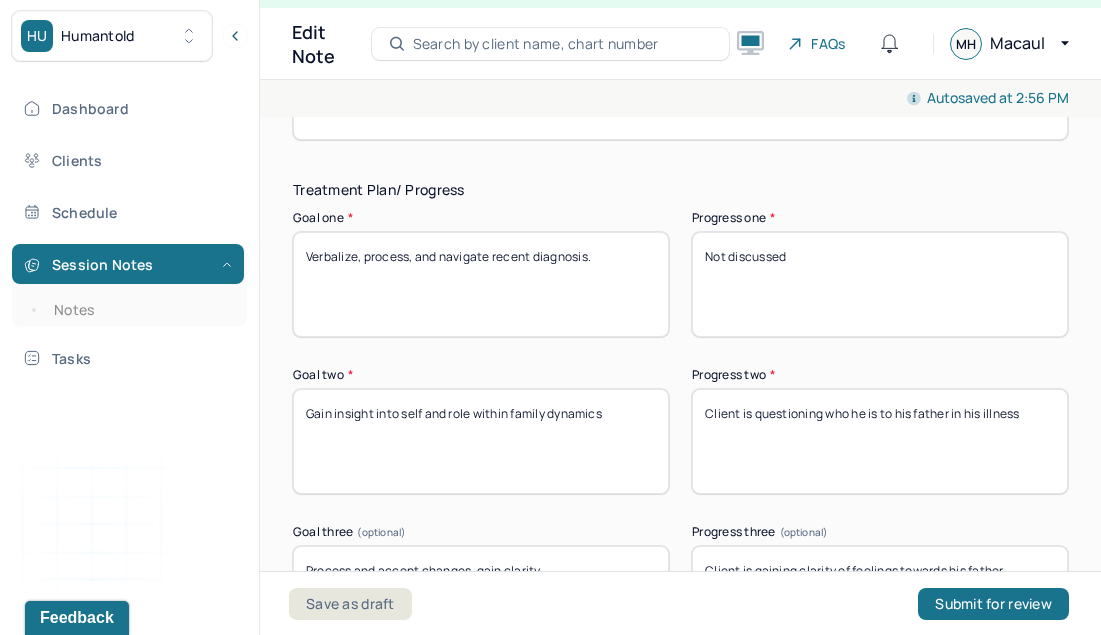 type on "Not discussed" 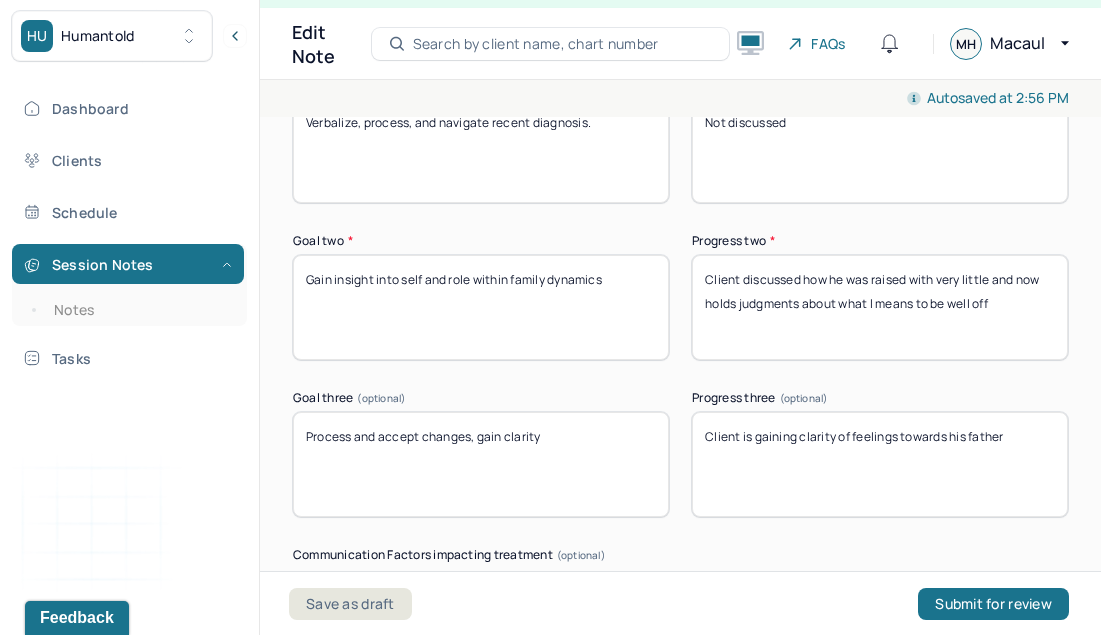 scroll, scrollTop: 3668, scrollLeft: 0, axis: vertical 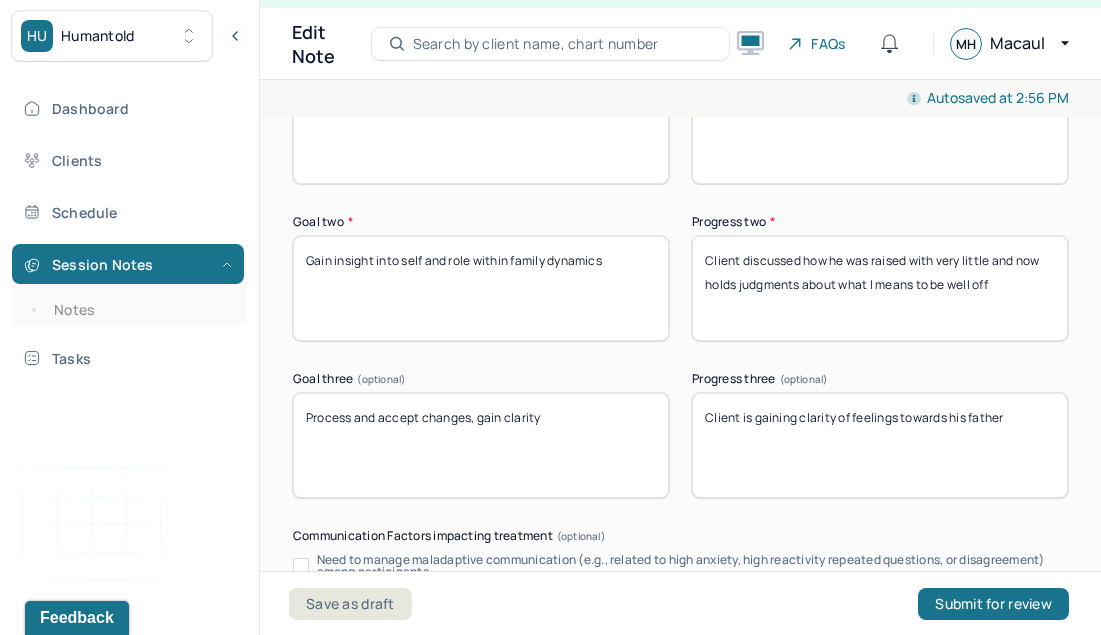 type on "Client discussed how he was raised with very little and now holds judgments about what I means to be well off" 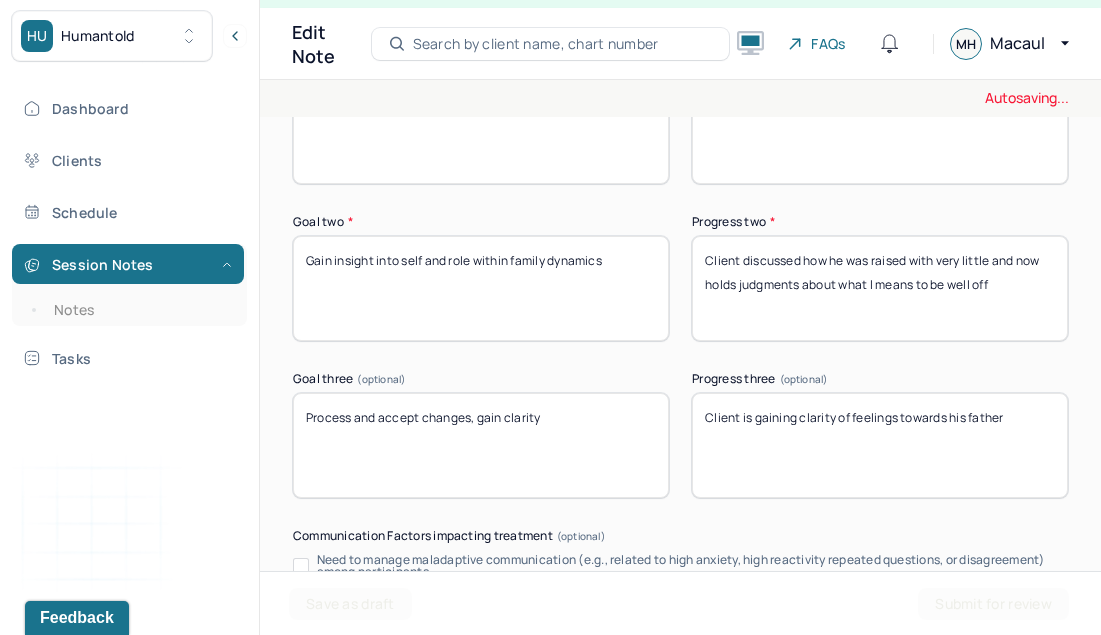 click on "Client is gaining clarity of feelings towards his father" at bounding box center (880, 445) 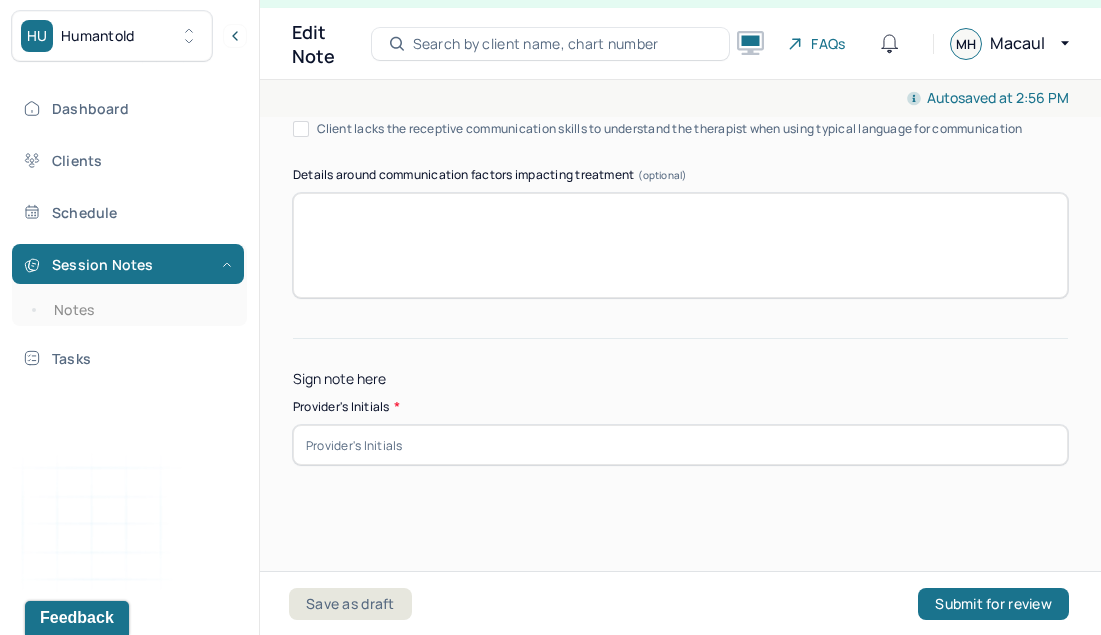 type on "Client gained clarity around his beliefs and the judgments he holds" 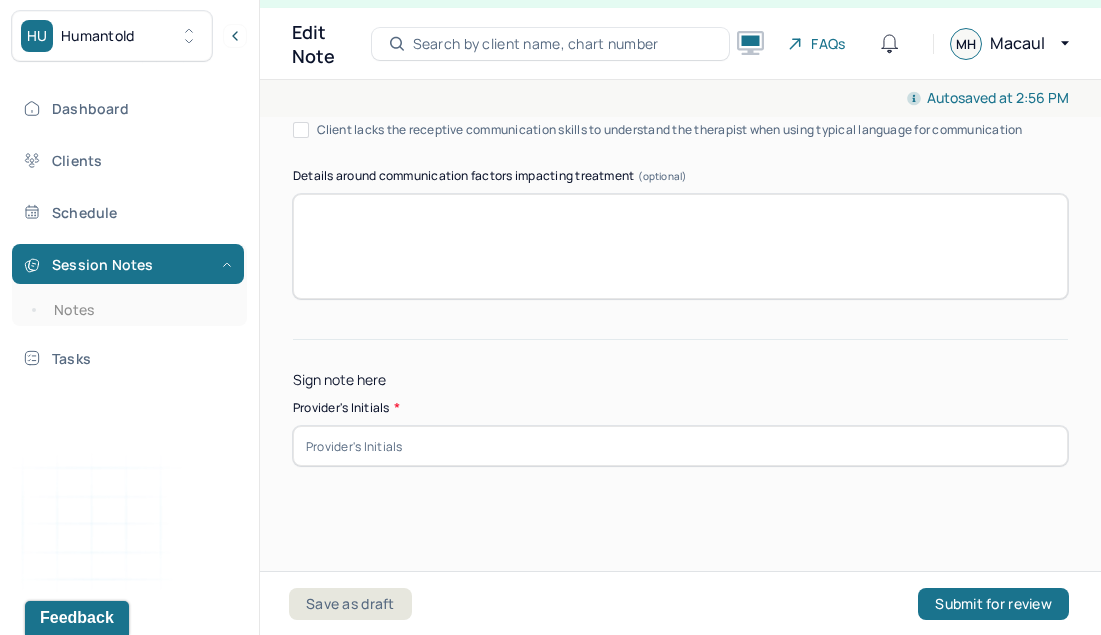 click at bounding box center [680, 446] 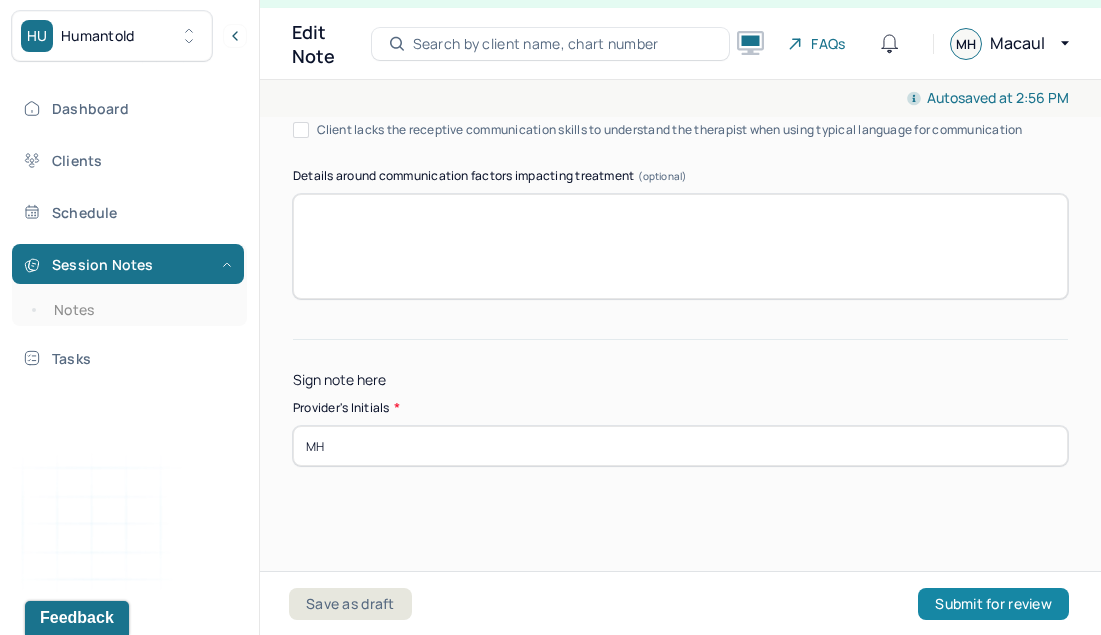 type on "MH" 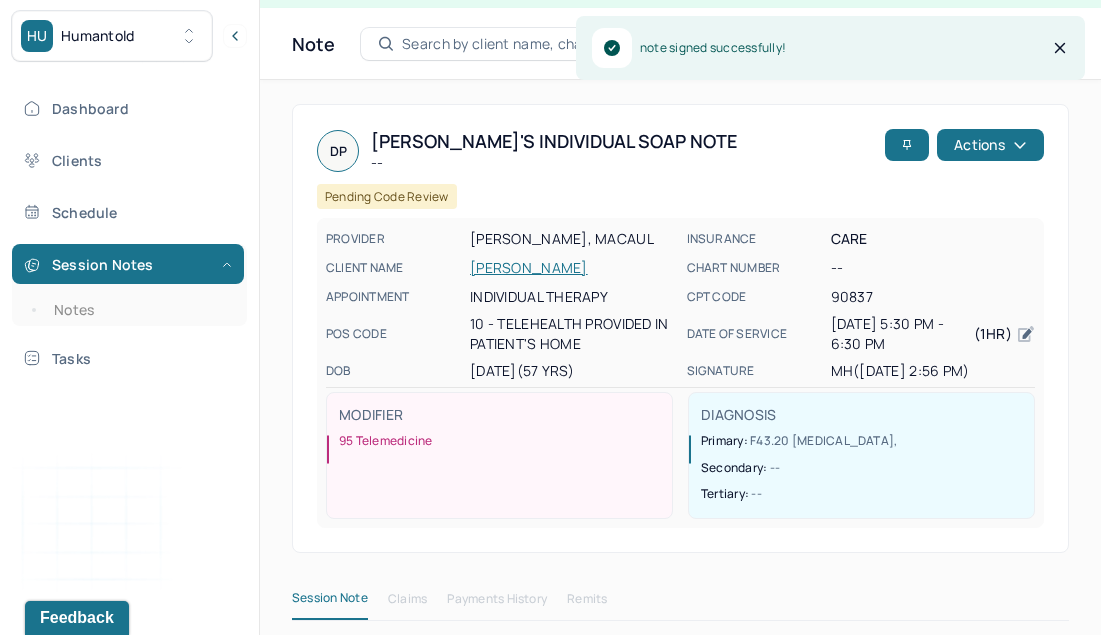 scroll, scrollTop: 0, scrollLeft: 0, axis: both 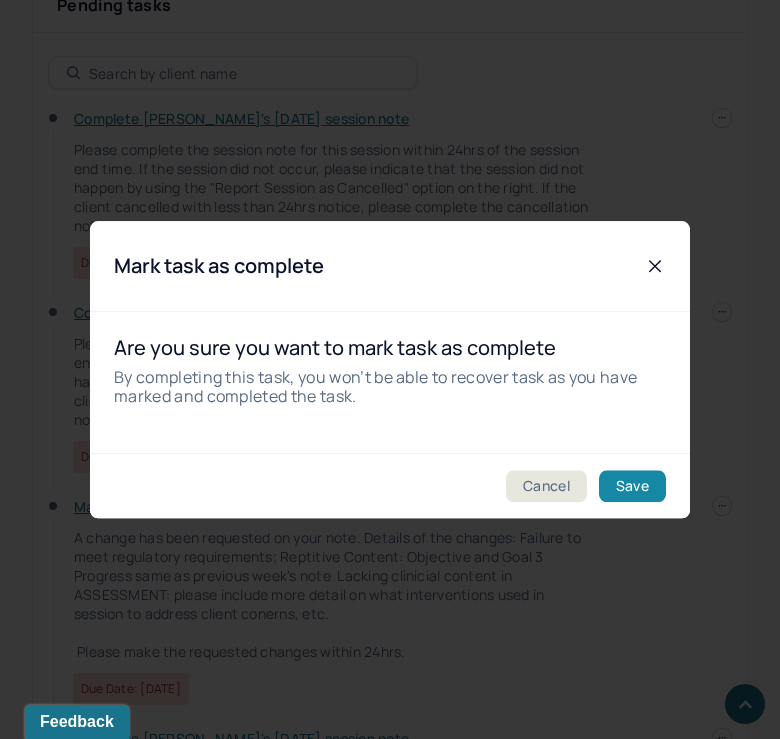 click on "Save" at bounding box center (632, 486) 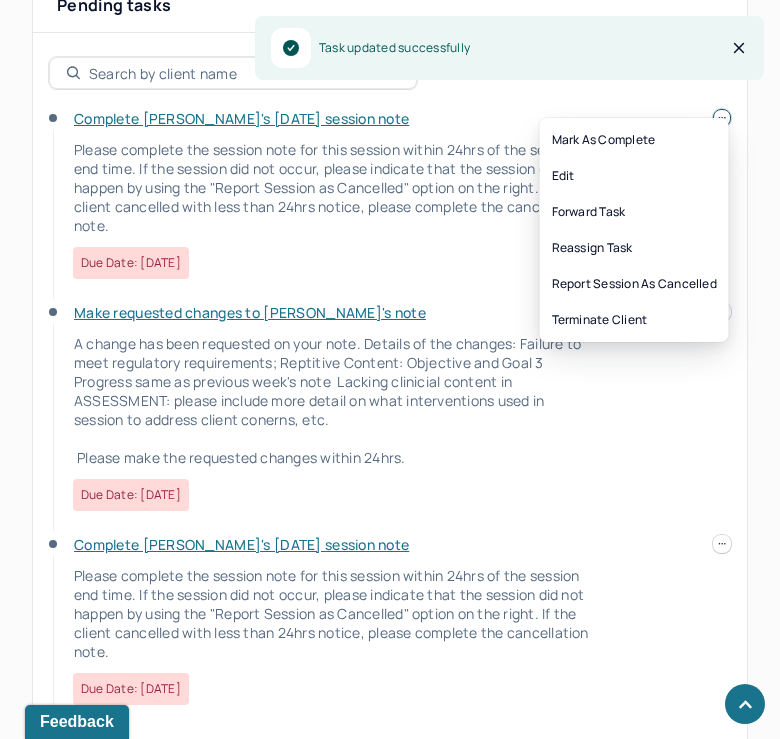 click 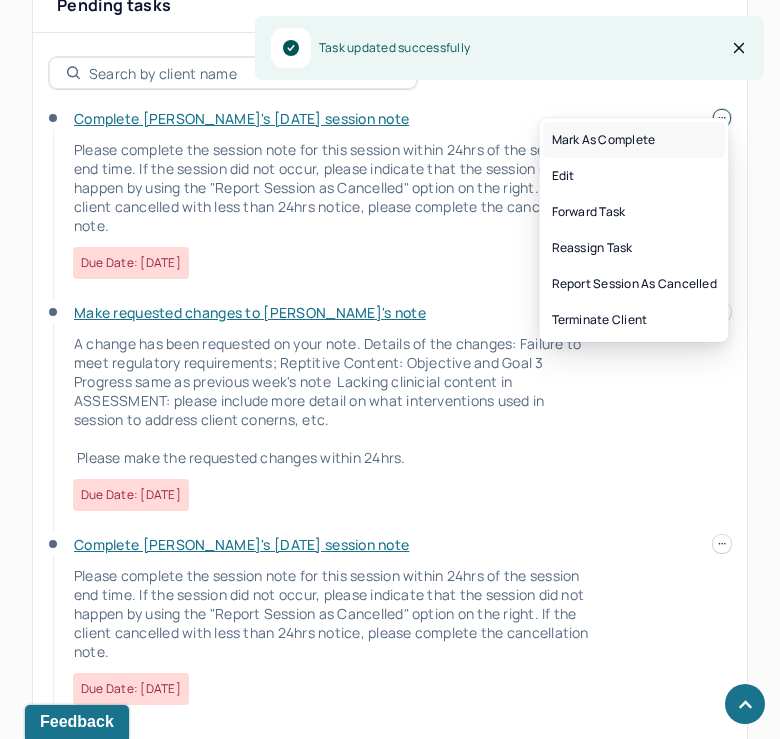 click on "Mark as complete" at bounding box center [634, 140] 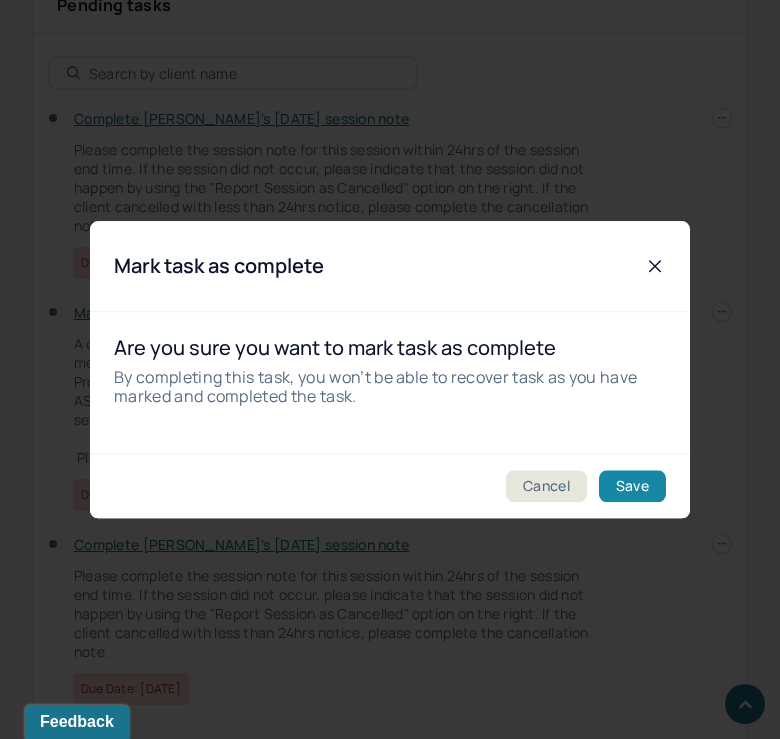 click on "Save" at bounding box center [632, 486] 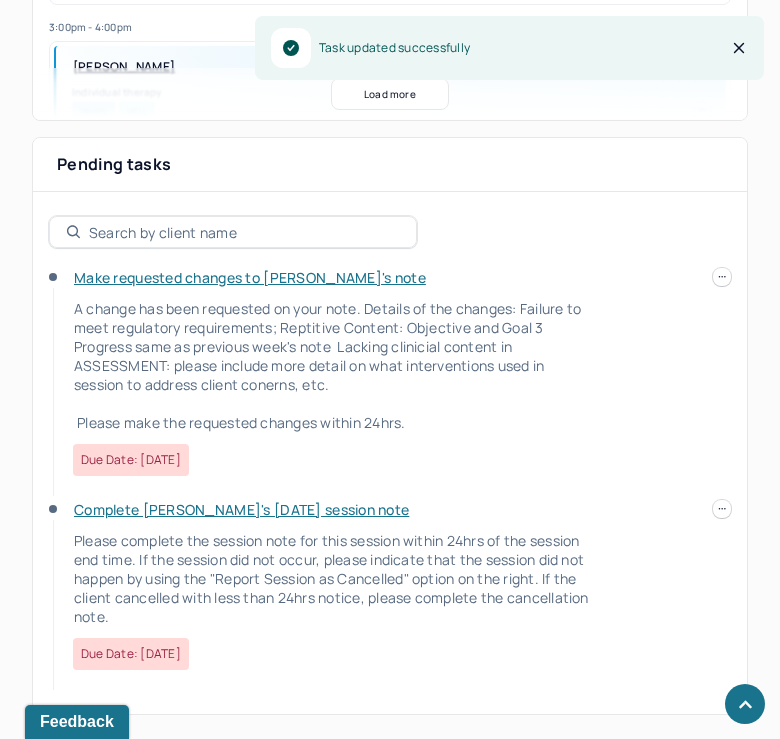 scroll, scrollTop: 644, scrollLeft: 0, axis: vertical 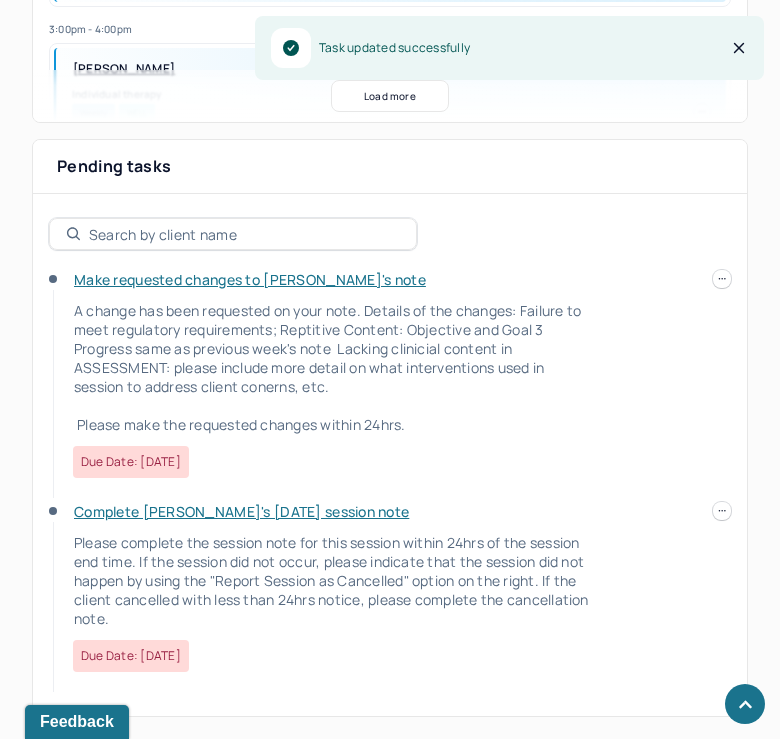 click on "Make requested changes to [PERSON_NAME]'s note" at bounding box center (250, 279) 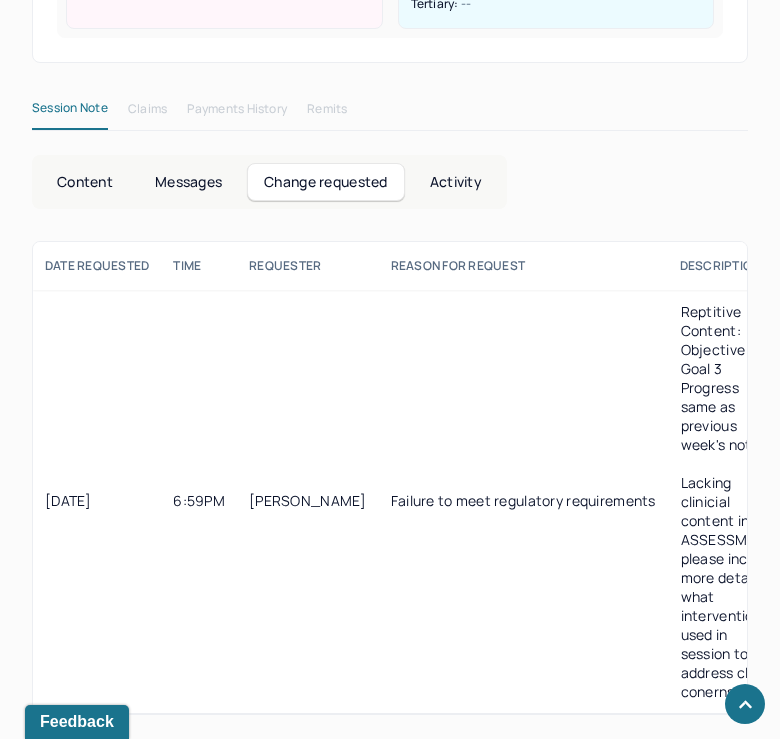 scroll, scrollTop: 781, scrollLeft: 0, axis: vertical 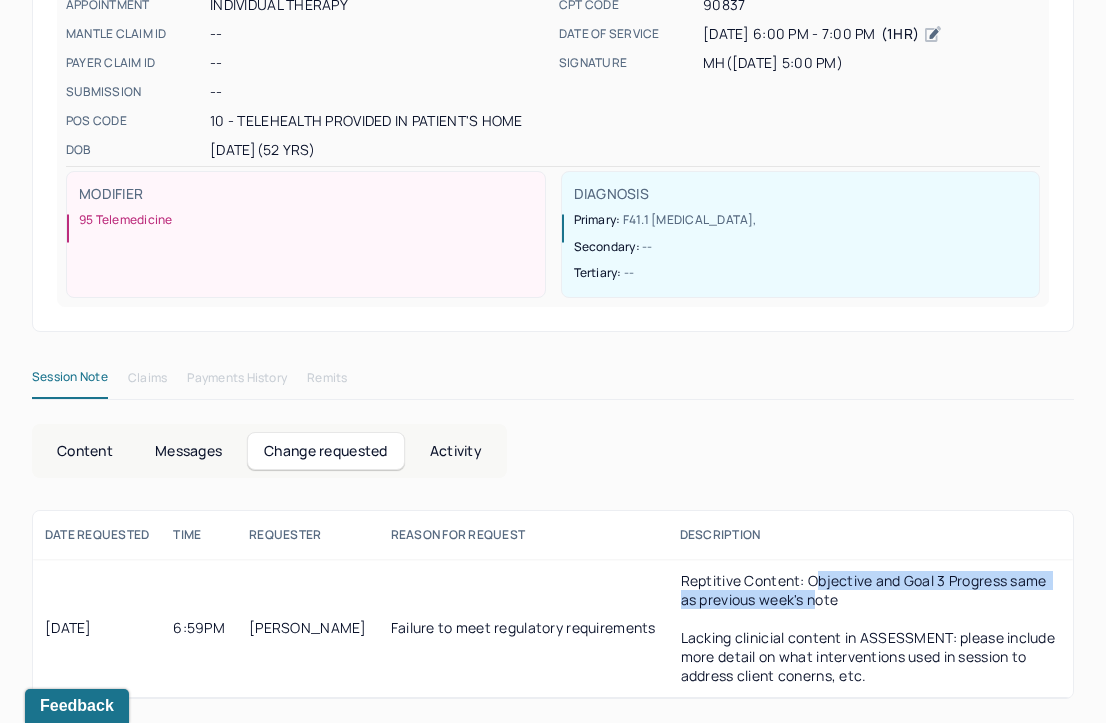 drag, startPoint x: 814, startPoint y: 575, endPoint x: 814, endPoint y: 602, distance: 27 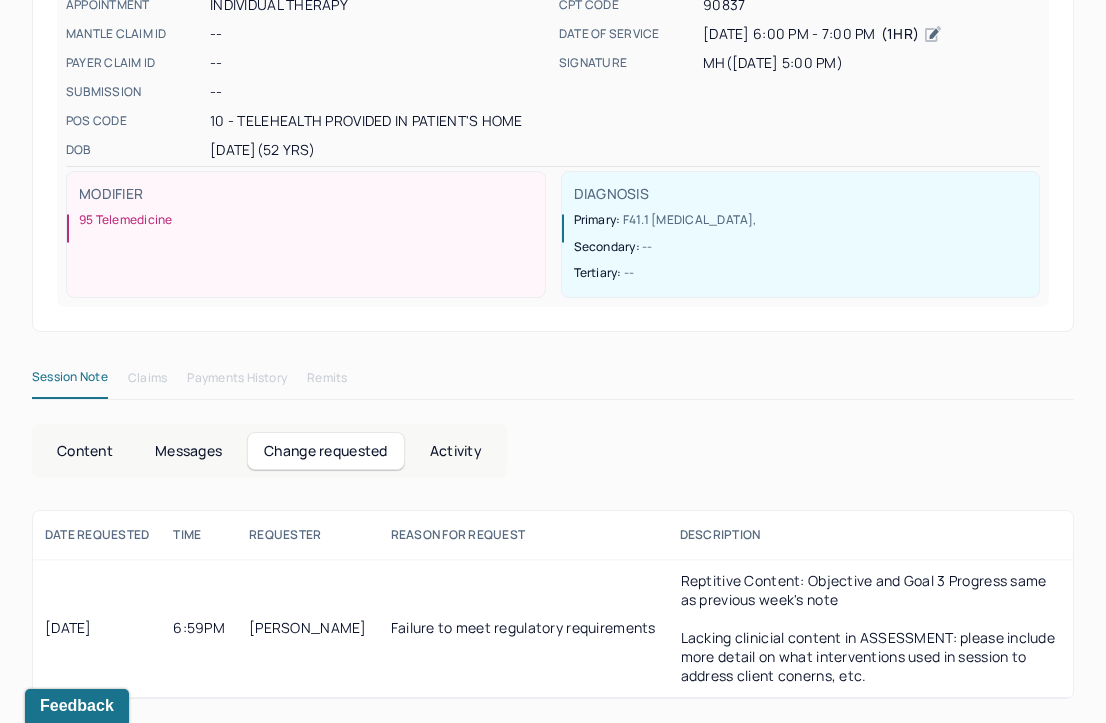 click on "Reptitive Content: Objective and Goal 3 Progress same as previous week's note" at bounding box center [871, 590] 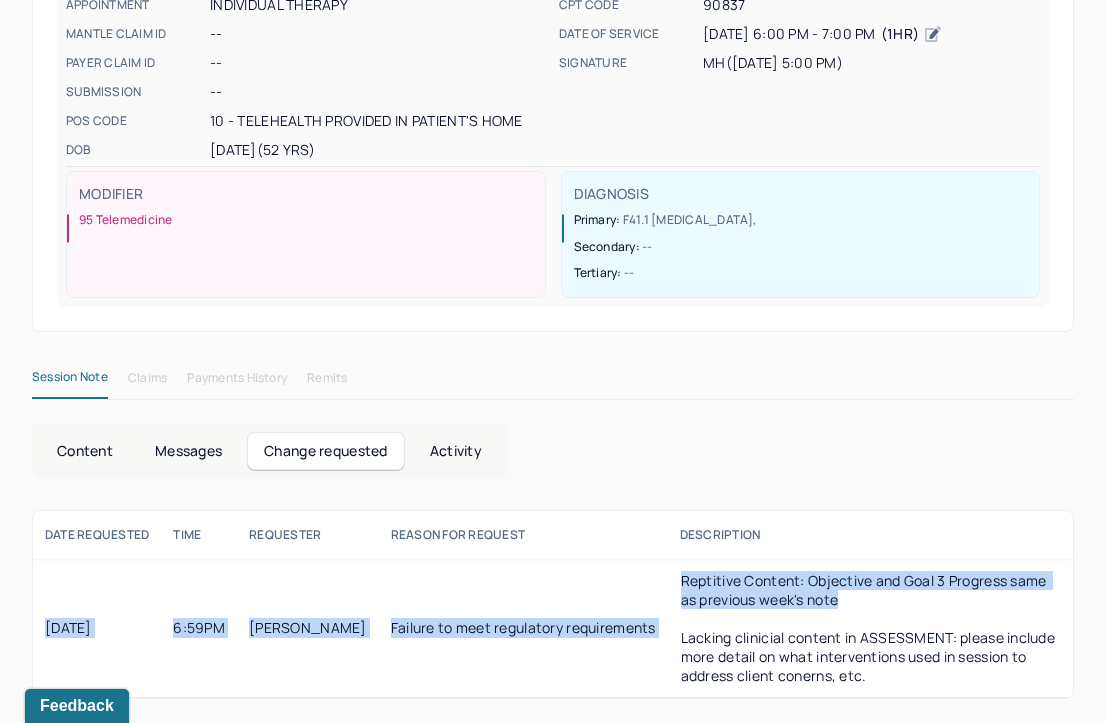 drag, startPoint x: 847, startPoint y: 598, endPoint x: 680, endPoint y: 553, distance: 172.95663 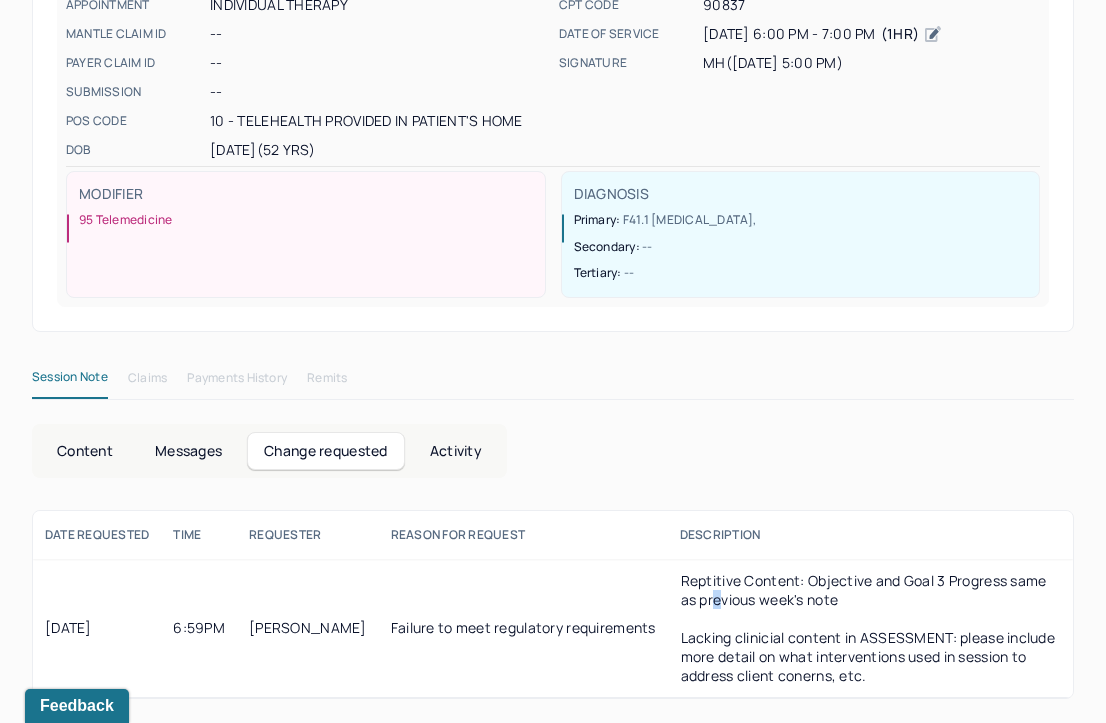 click on "Reptitive Content: Objective and Goal 3 Progress same as previous week's note" at bounding box center (865, 590) 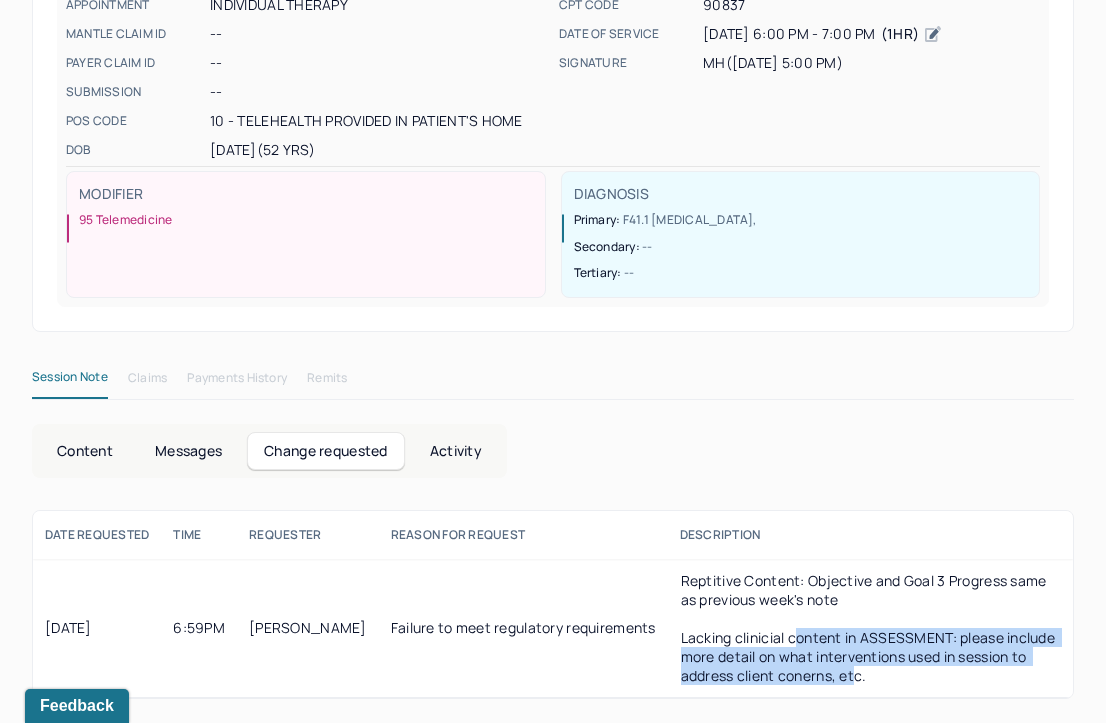 drag, startPoint x: 794, startPoint y: 635, endPoint x: 853, endPoint y: 680, distance: 74.20242 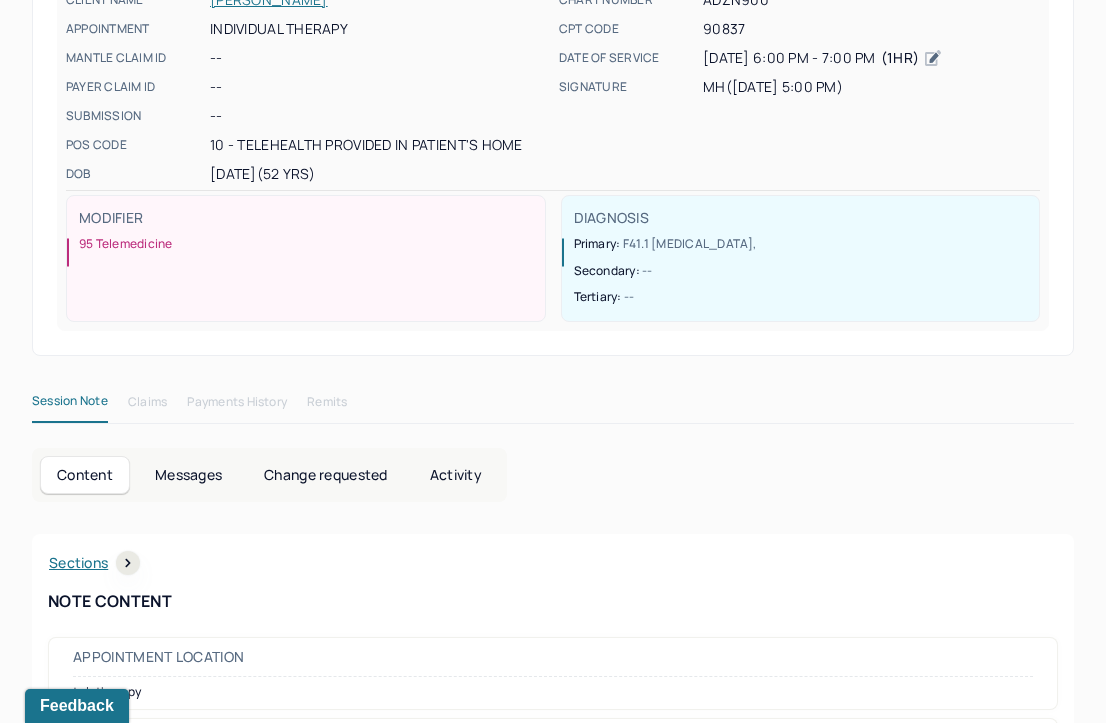 scroll, scrollTop: 236, scrollLeft: 0, axis: vertical 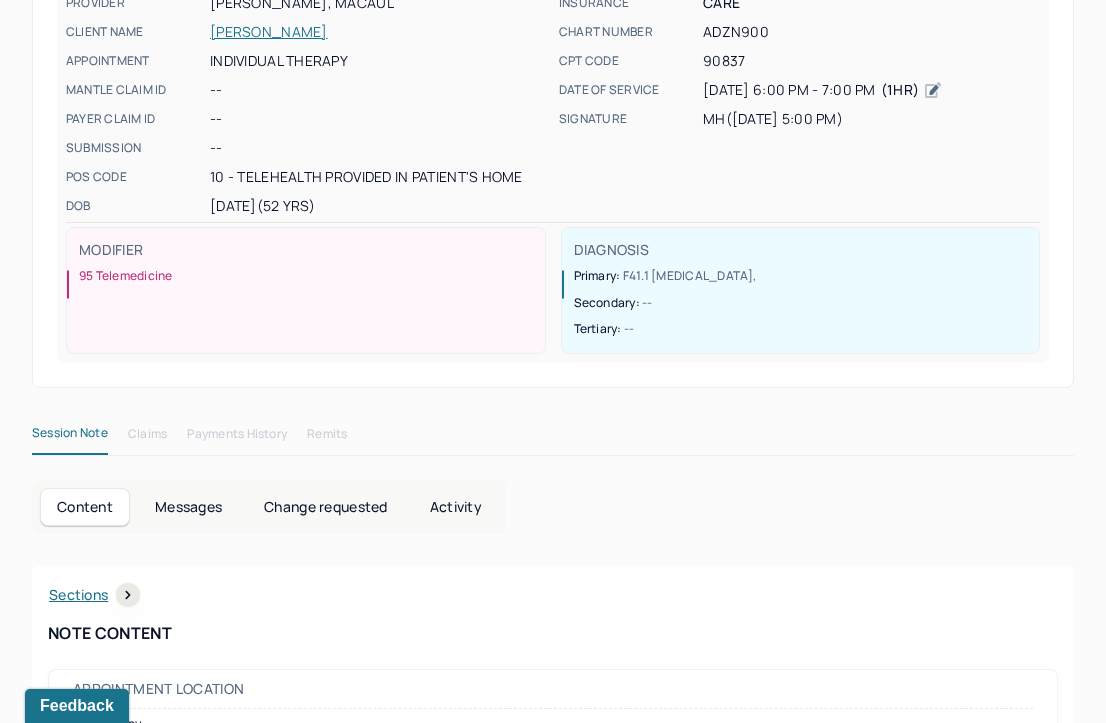 click on "Change requested" at bounding box center (325, 507) 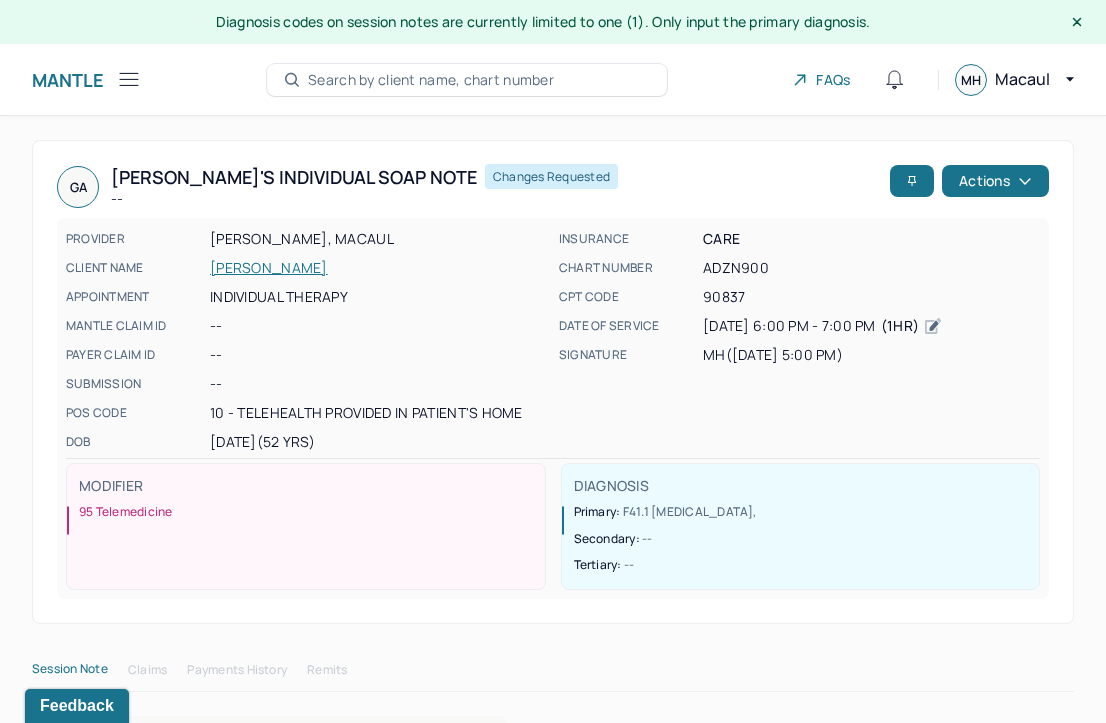 scroll, scrollTop: 0, scrollLeft: 0, axis: both 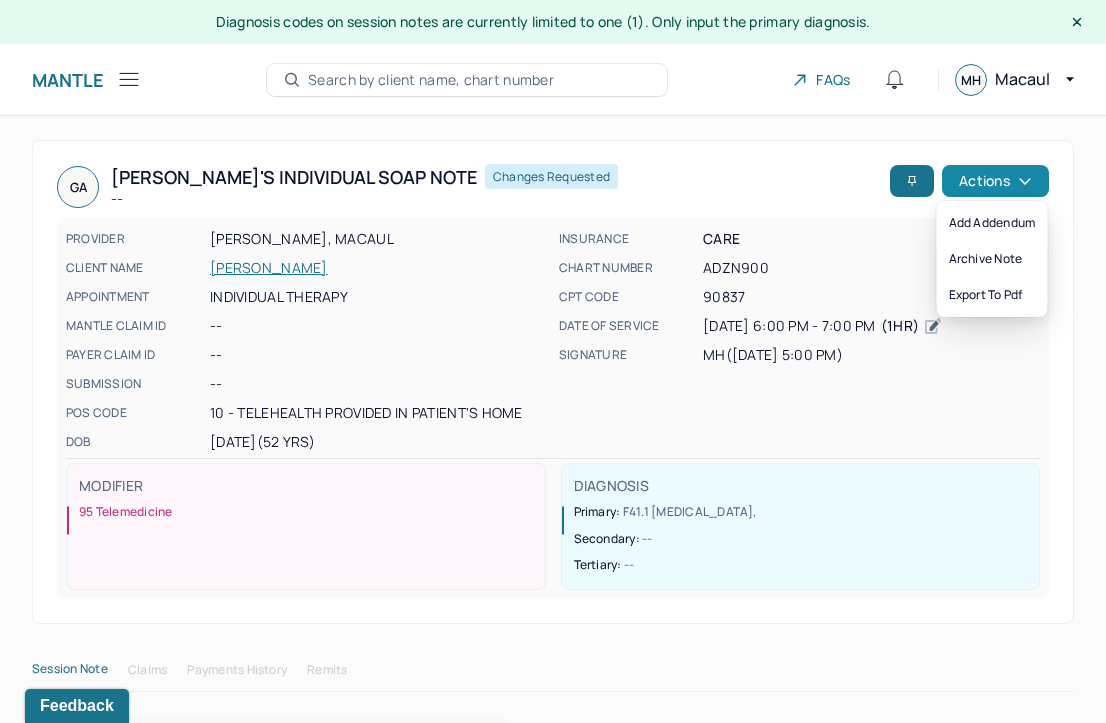 click on "Actions" at bounding box center [995, 181] 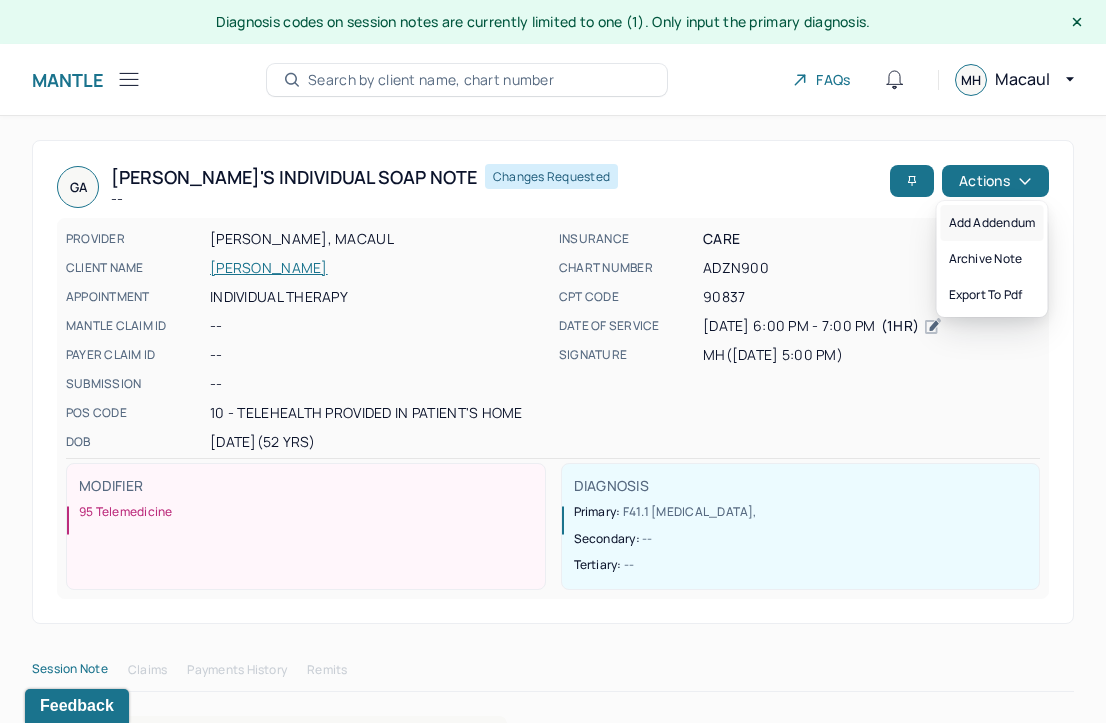 click on "Add addendum" at bounding box center [992, 223] 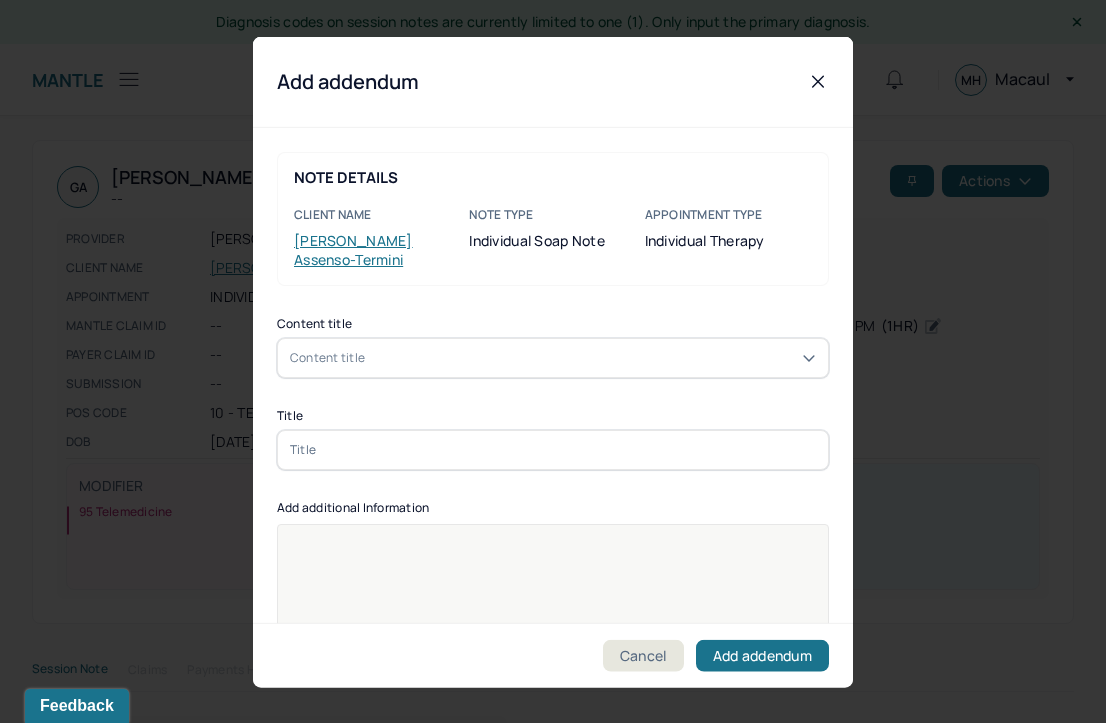 click on "Content title" at bounding box center [553, 357] 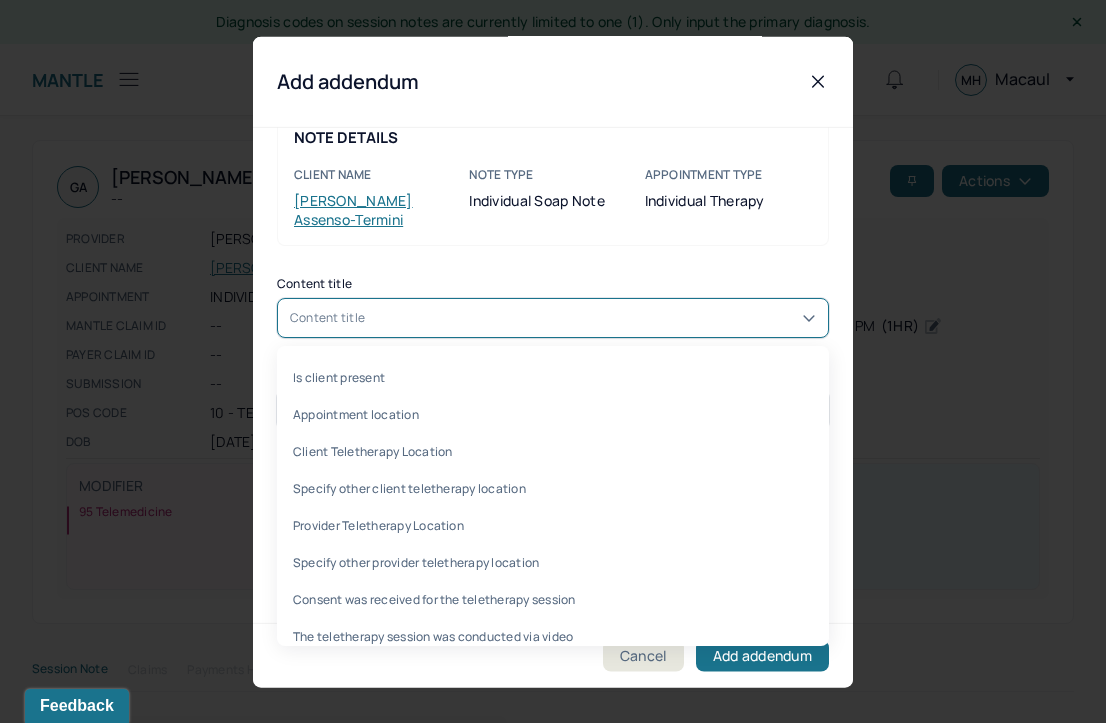 scroll, scrollTop: 42, scrollLeft: 0, axis: vertical 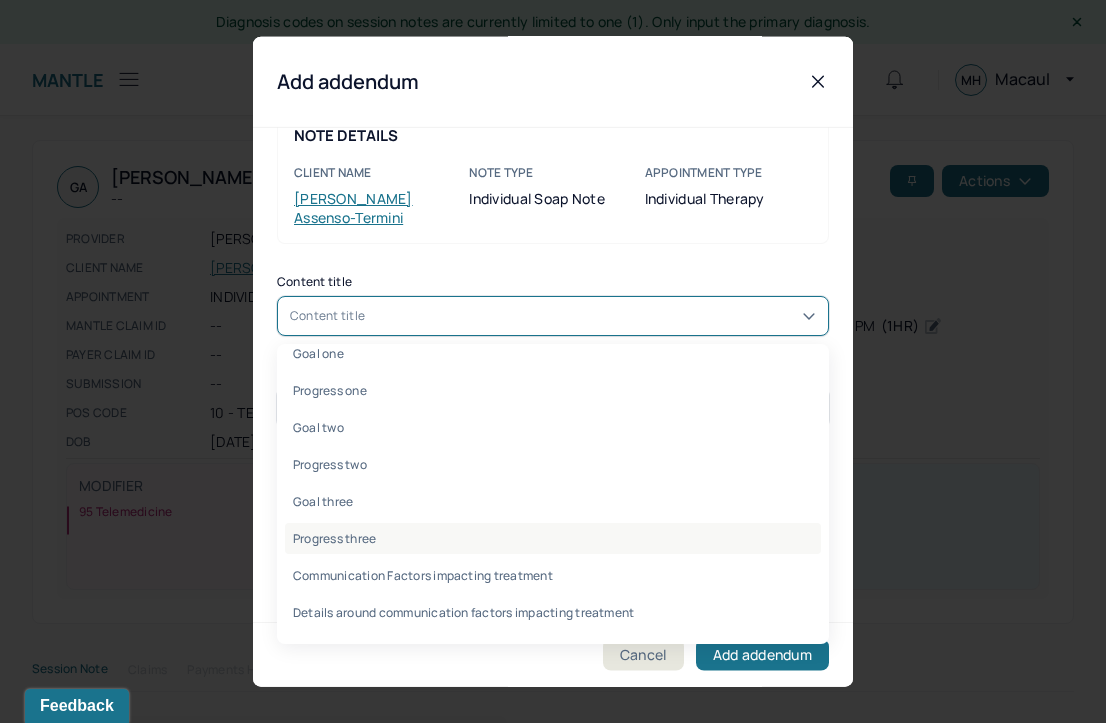 click on "Progress three" at bounding box center [553, 537] 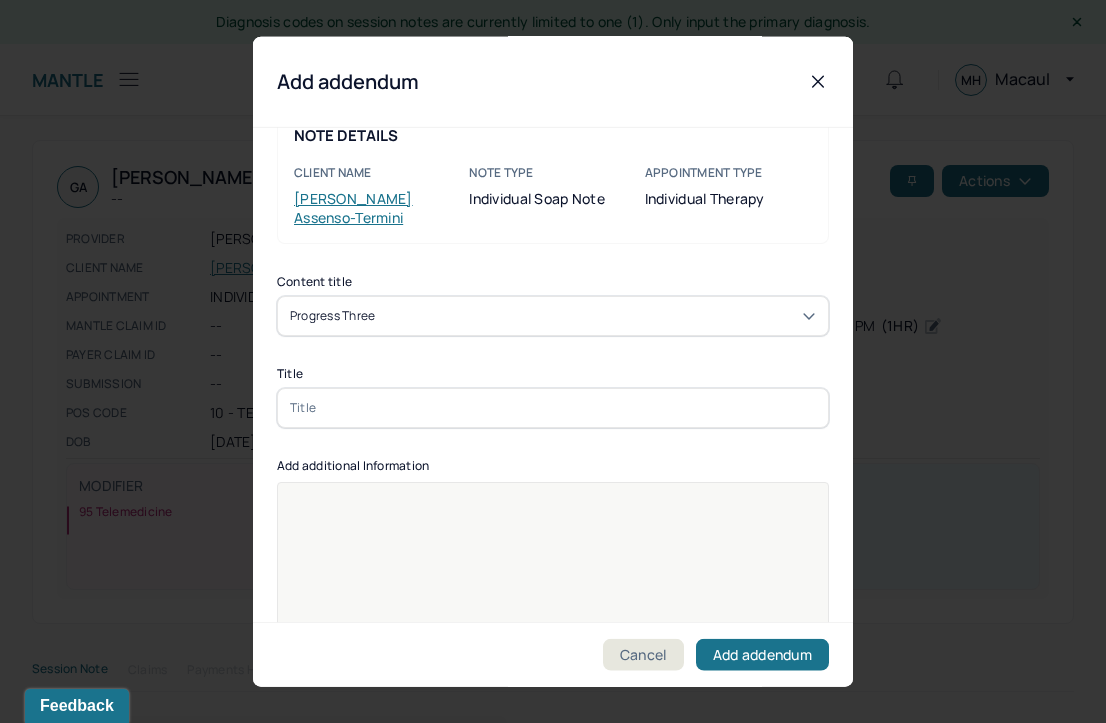click at bounding box center (553, 407) 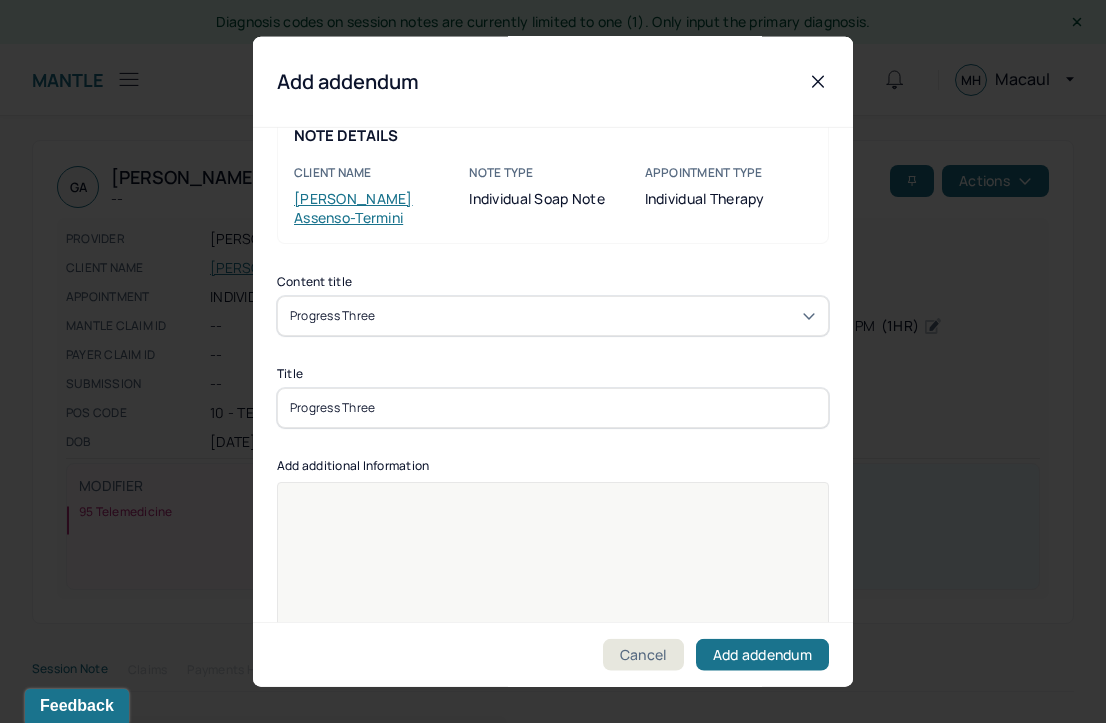 type on "Progress Three" 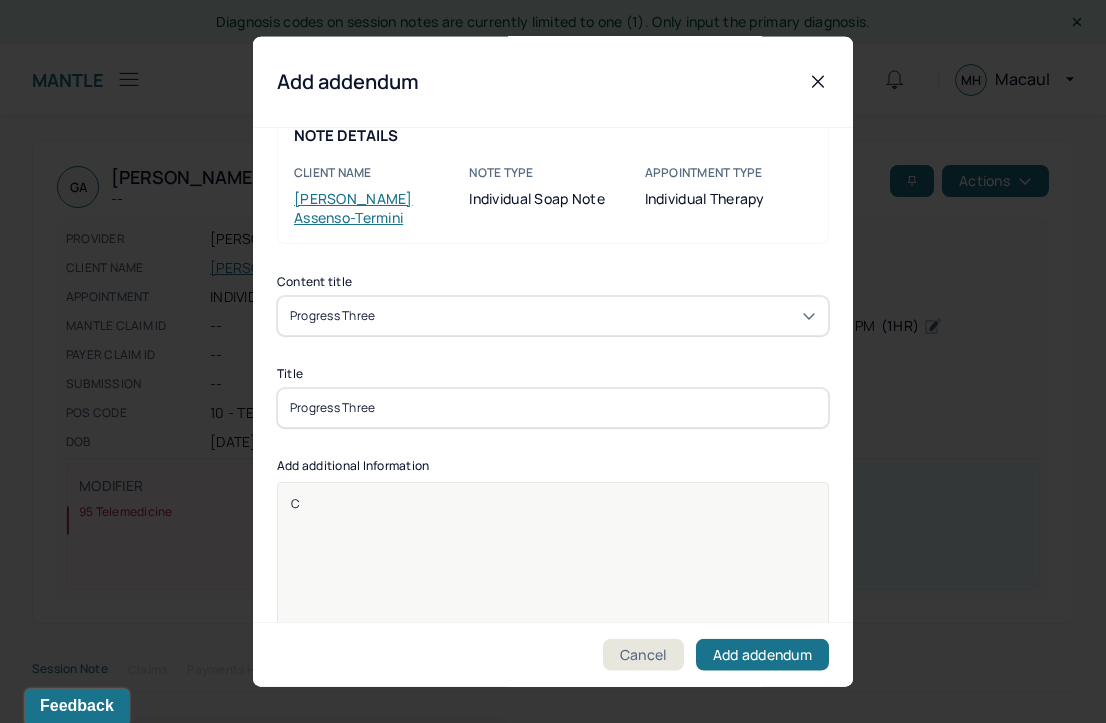 type 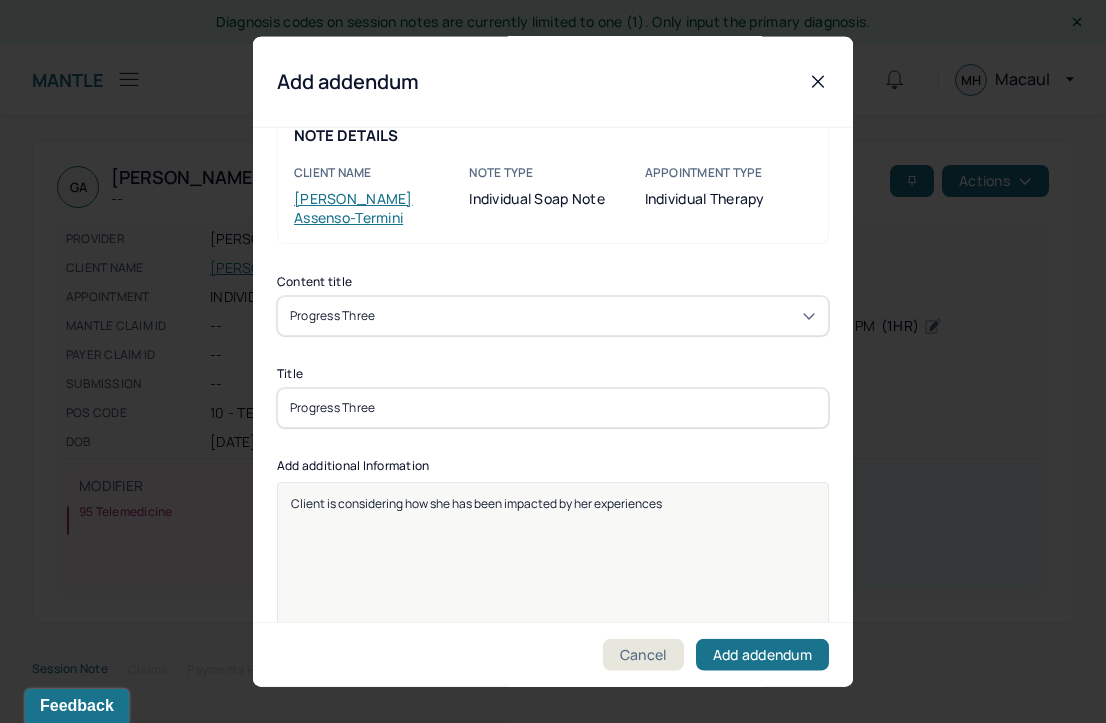 click on "Client is considering how she has been impacted by her experiences" at bounding box center [476, 502] 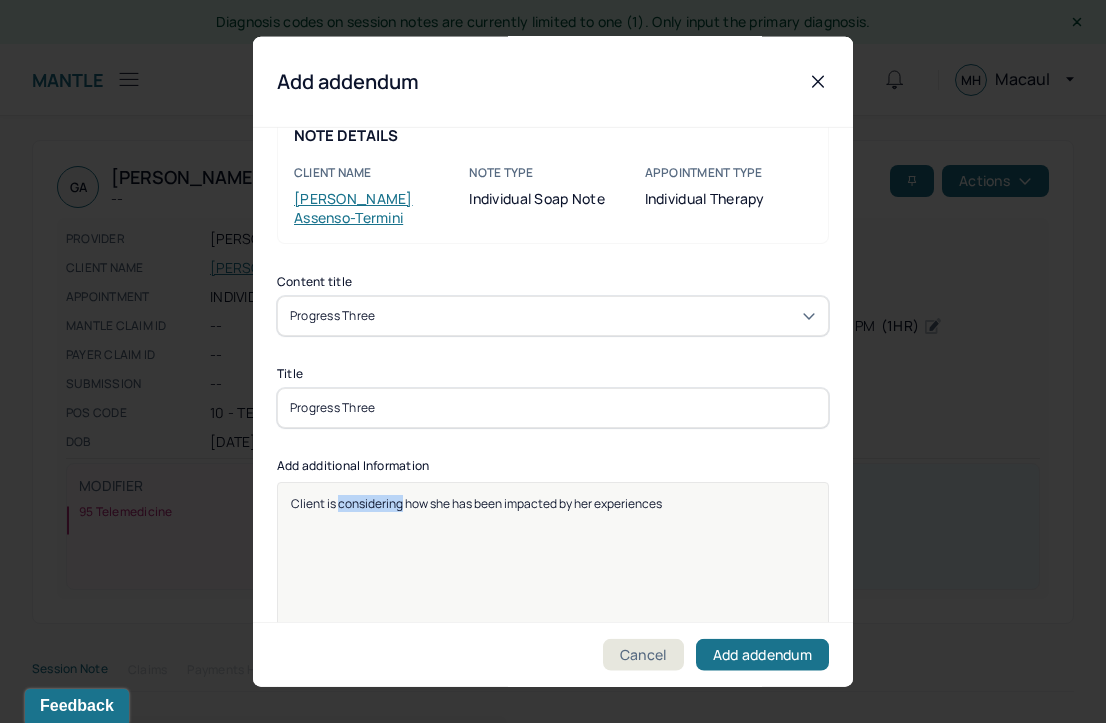 click on "Client is considering how she has been impacted by her experiences" at bounding box center [476, 502] 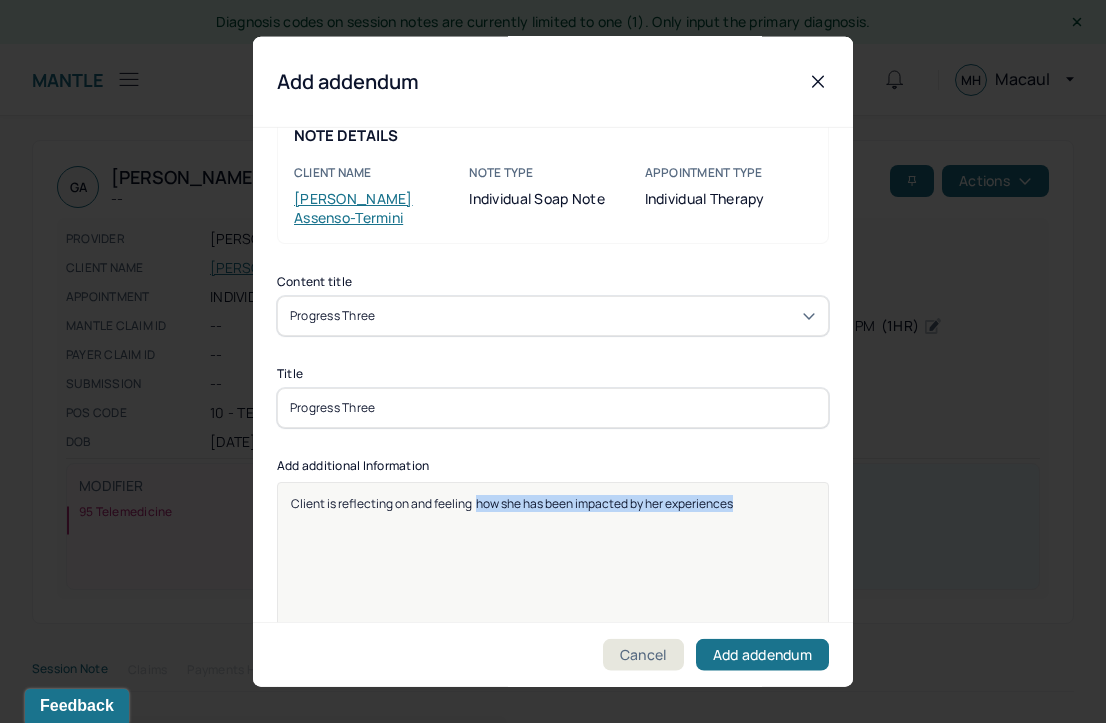 drag, startPoint x: 757, startPoint y: 507, endPoint x: 479, endPoint y: 510, distance: 278.01617 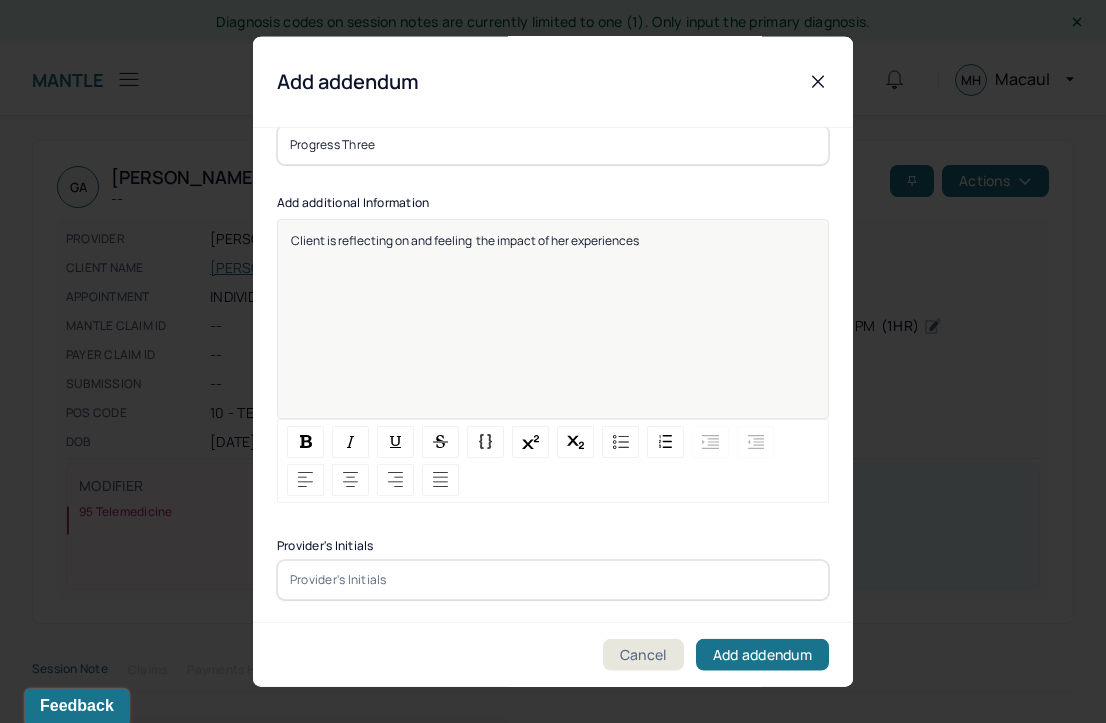 scroll, scrollTop: 305, scrollLeft: 0, axis: vertical 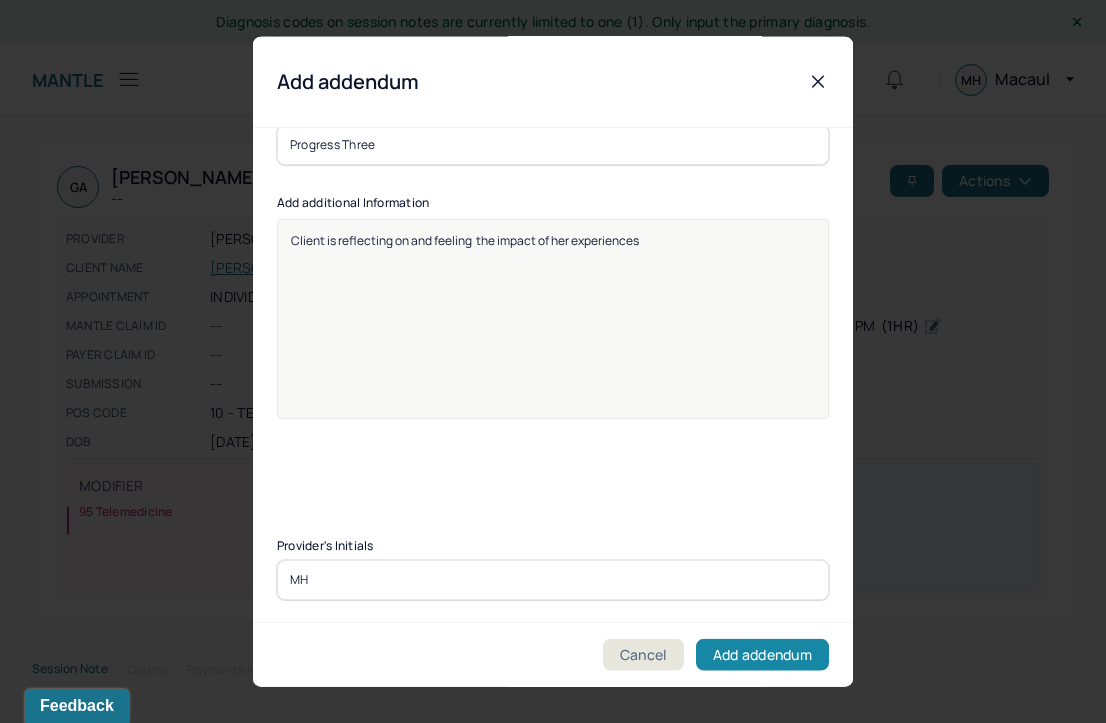 type on "MH" 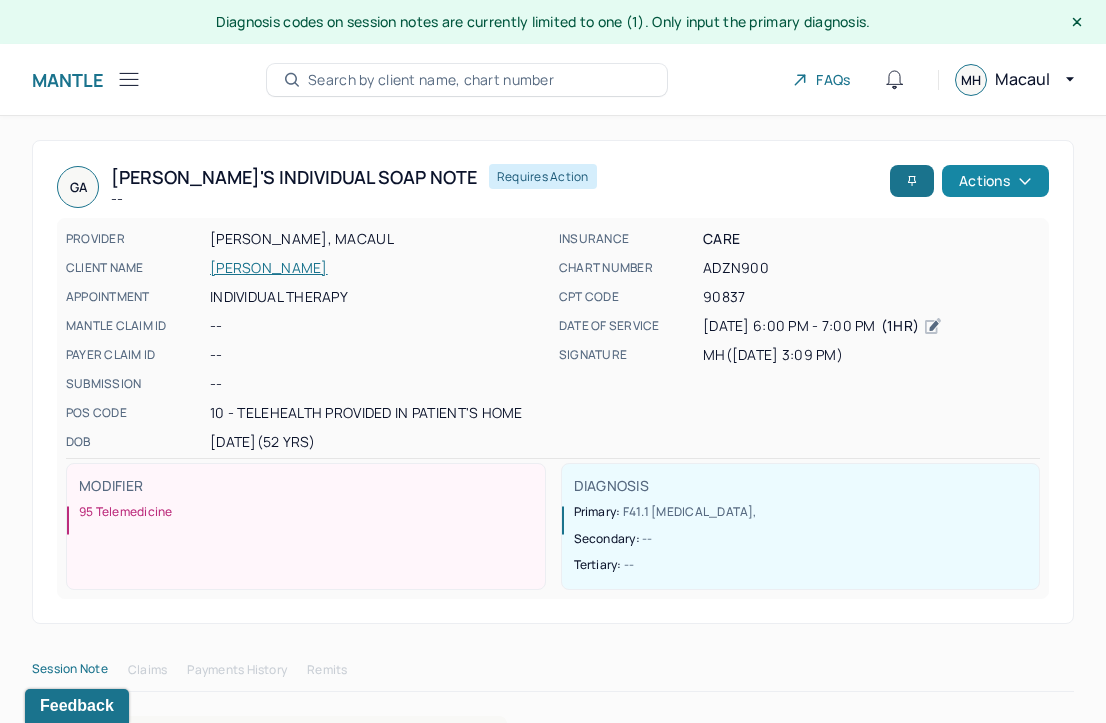 scroll, scrollTop: 0, scrollLeft: 0, axis: both 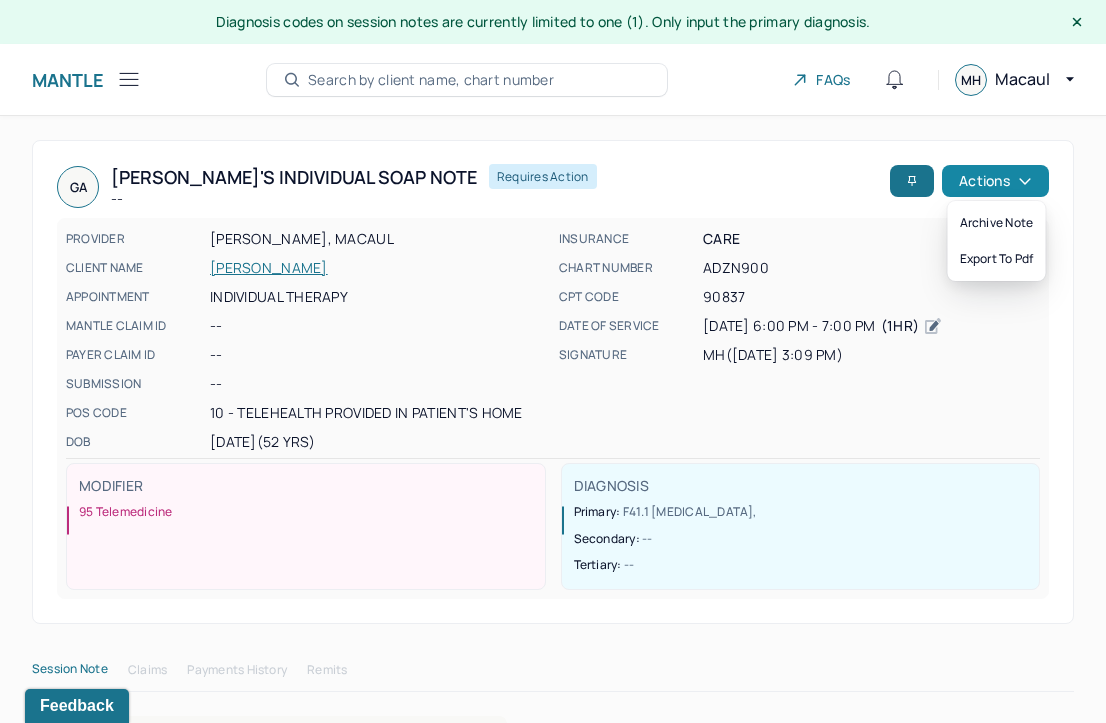 click on "Actions" at bounding box center (995, 181) 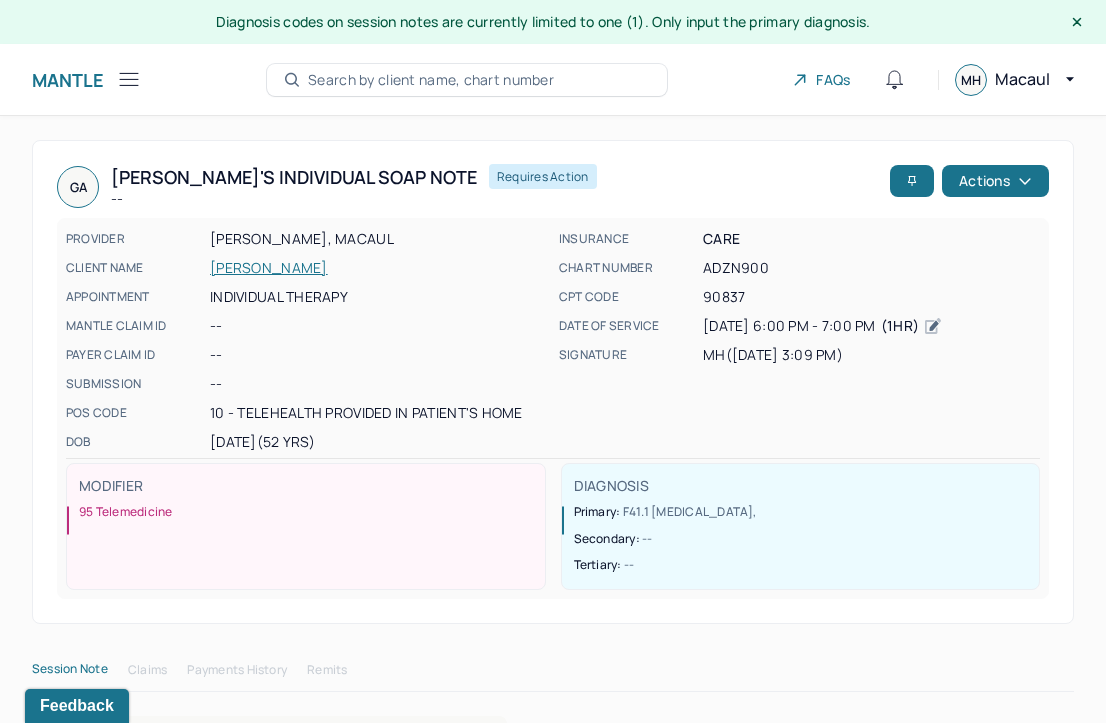 click on "INSURANCE CARE CHART NUMBER ADZN900 CPT CODE 90837 DATE OF SERVICE 06/23/2025   6:00 PM   -   7:00 PM ( 1hr )     SIGNATURE MH  (07/01/2025, 3:09 PM)" at bounding box center (799, 340) 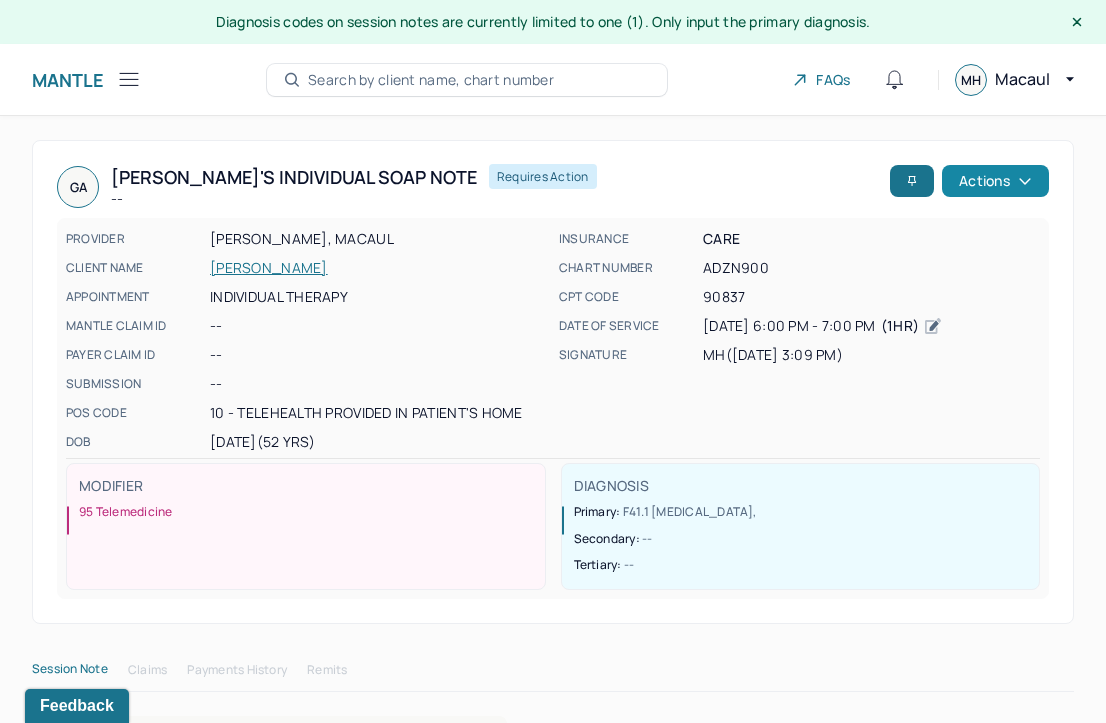 scroll, scrollTop: 0, scrollLeft: 0, axis: both 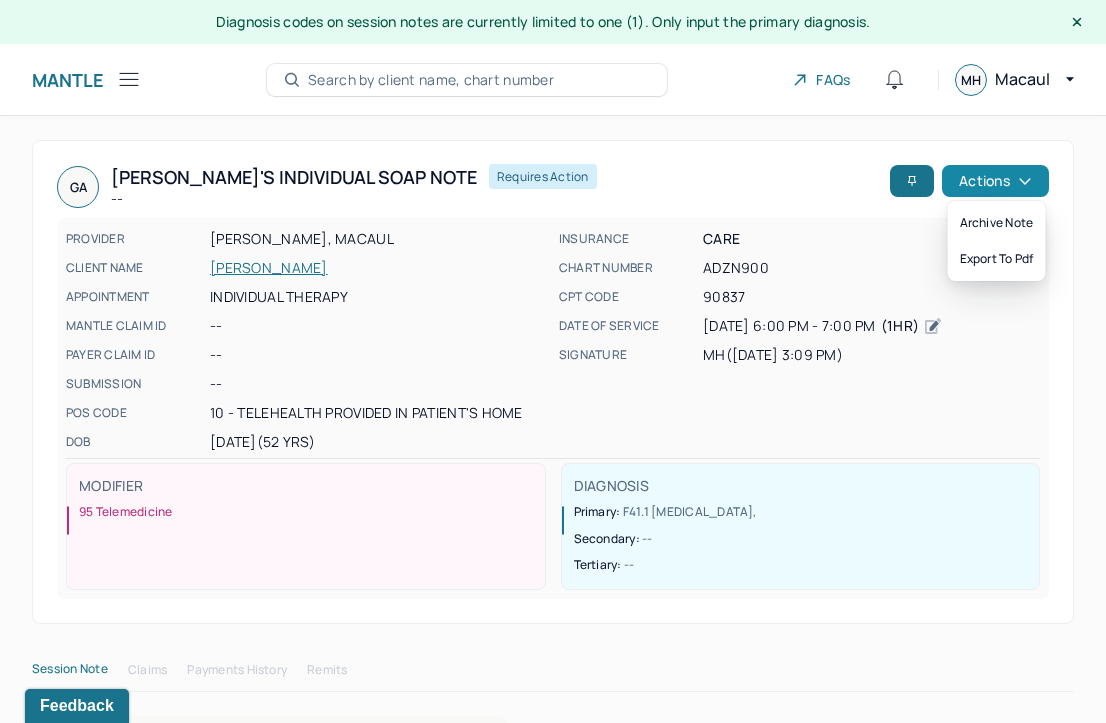 click on "Actions" at bounding box center (995, 181) 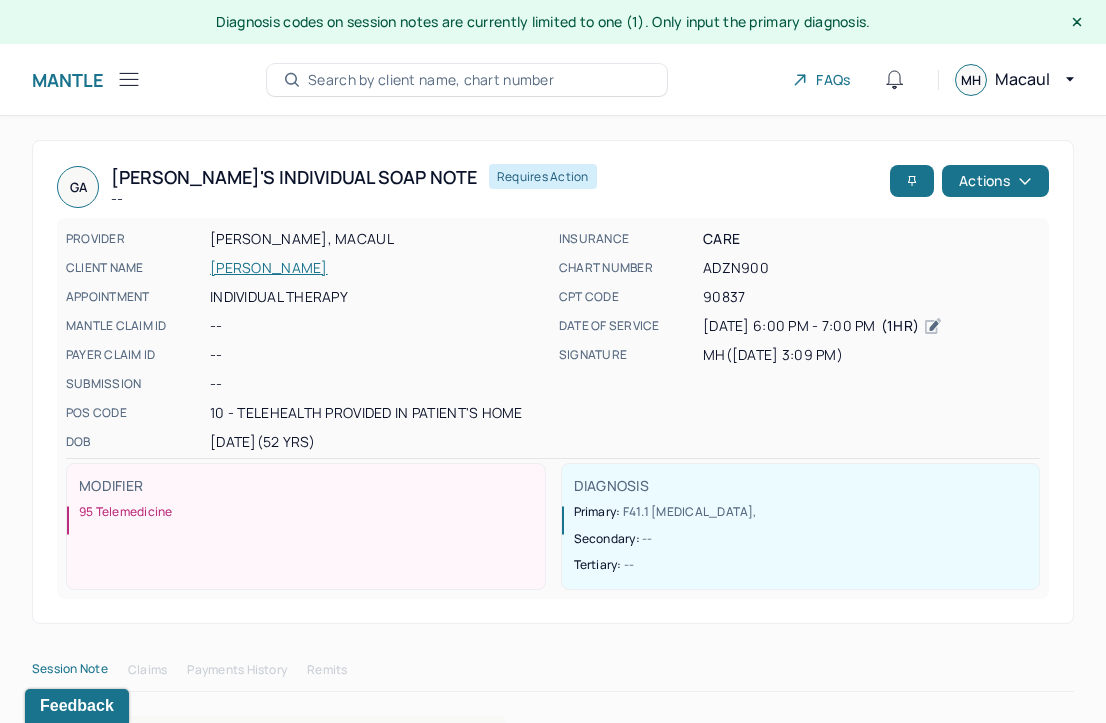 click on "INSURANCE CARE CHART NUMBER ADZN900 CPT CODE 90837 DATE OF SERVICE 06/23/2025   6:00 PM   -   7:00 PM ( 1hr )     SIGNATURE MH  (07/01/2025, 3:09 PM)" at bounding box center (799, 340) 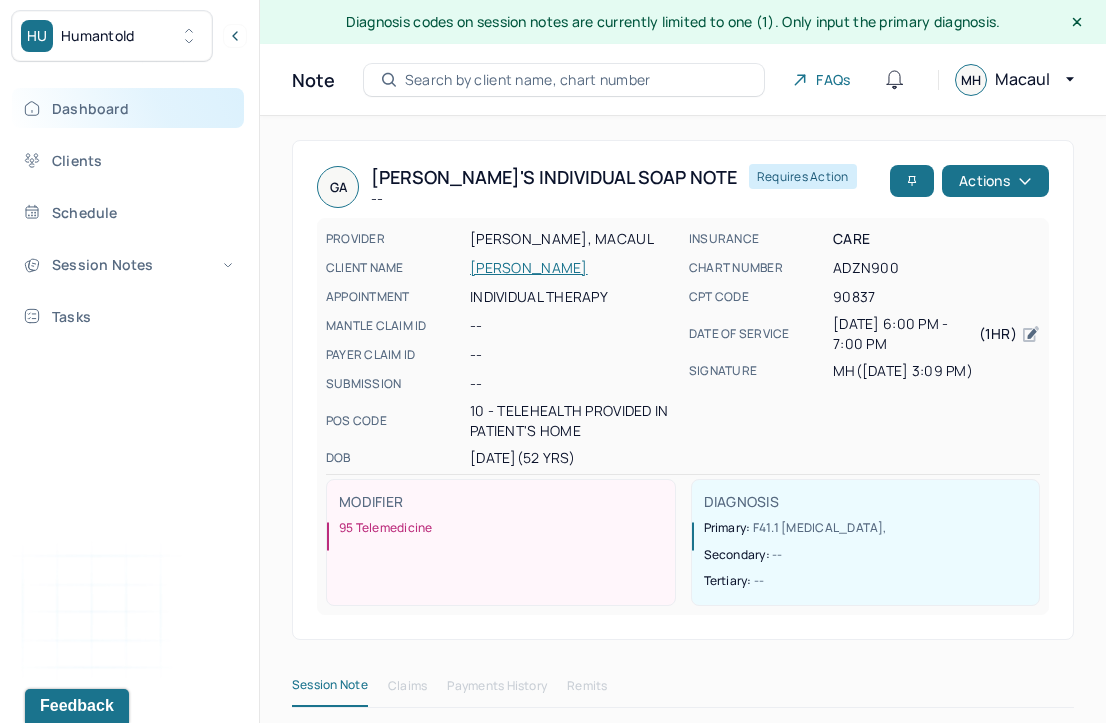 click on "Dashboard" at bounding box center (128, 108) 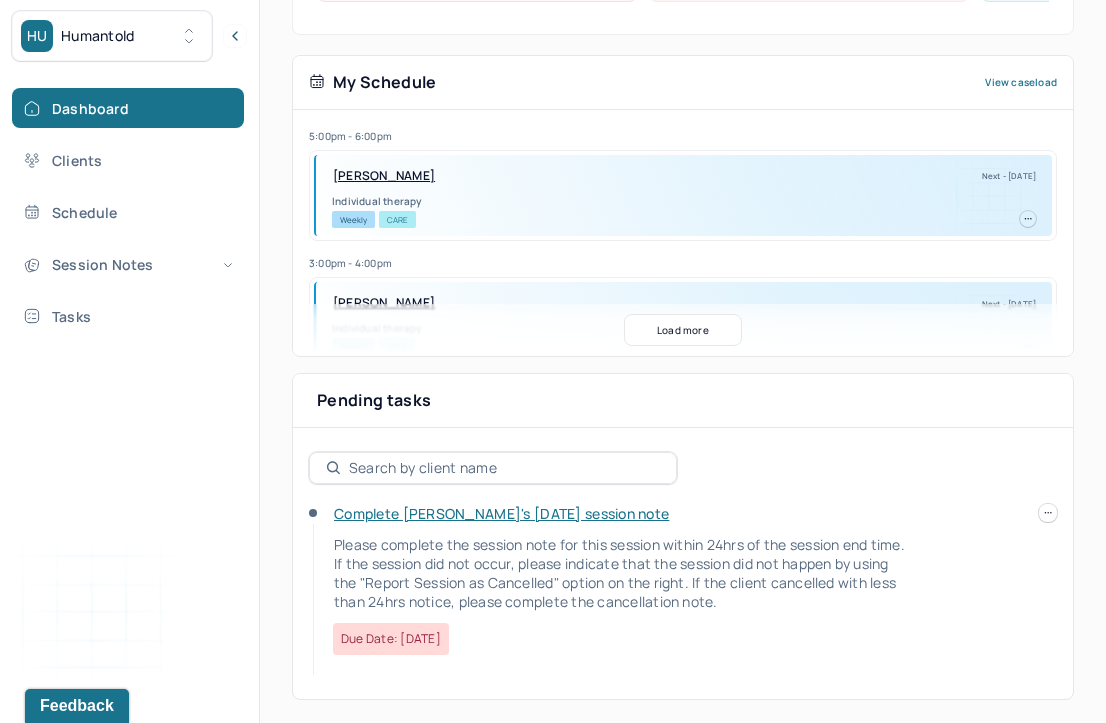 scroll, scrollTop: 409, scrollLeft: 0, axis: vertical 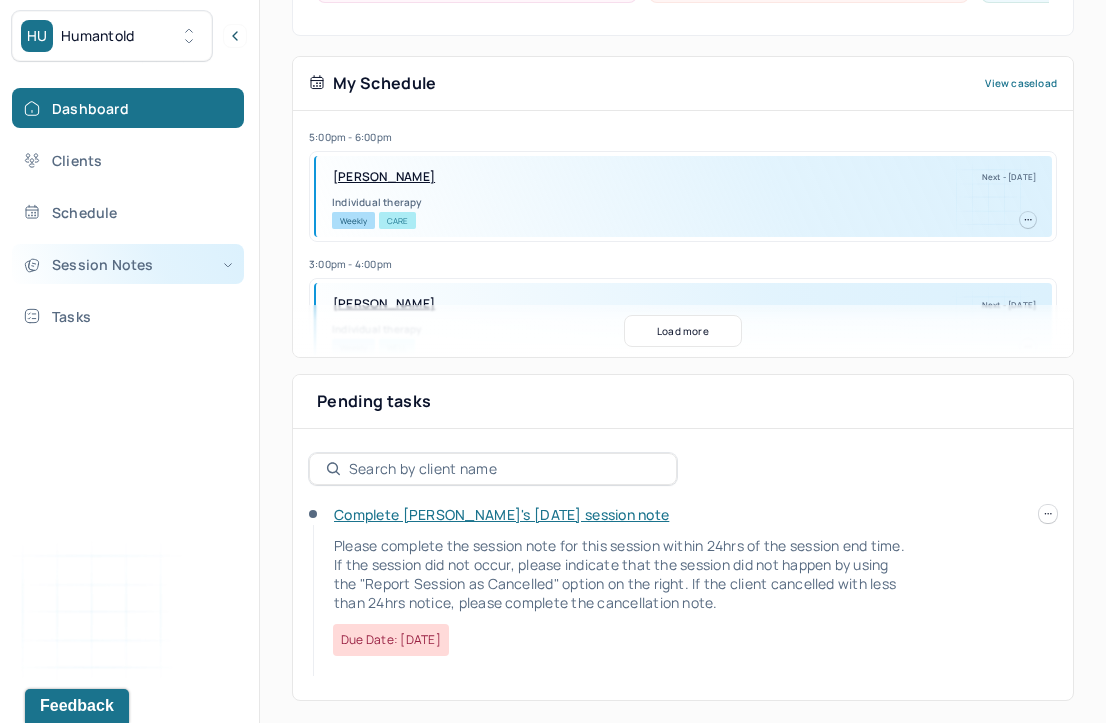 click on "Session Notes" at bounding box center [128, 264] 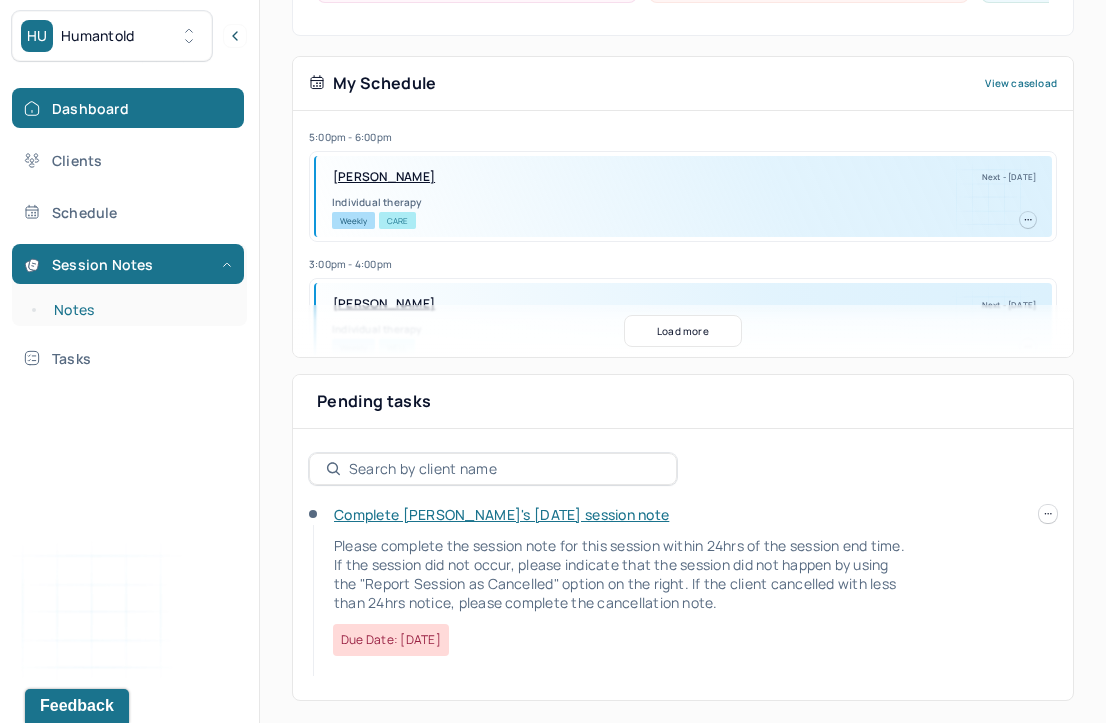 click on "Notes" at bounding box center (139, 310) 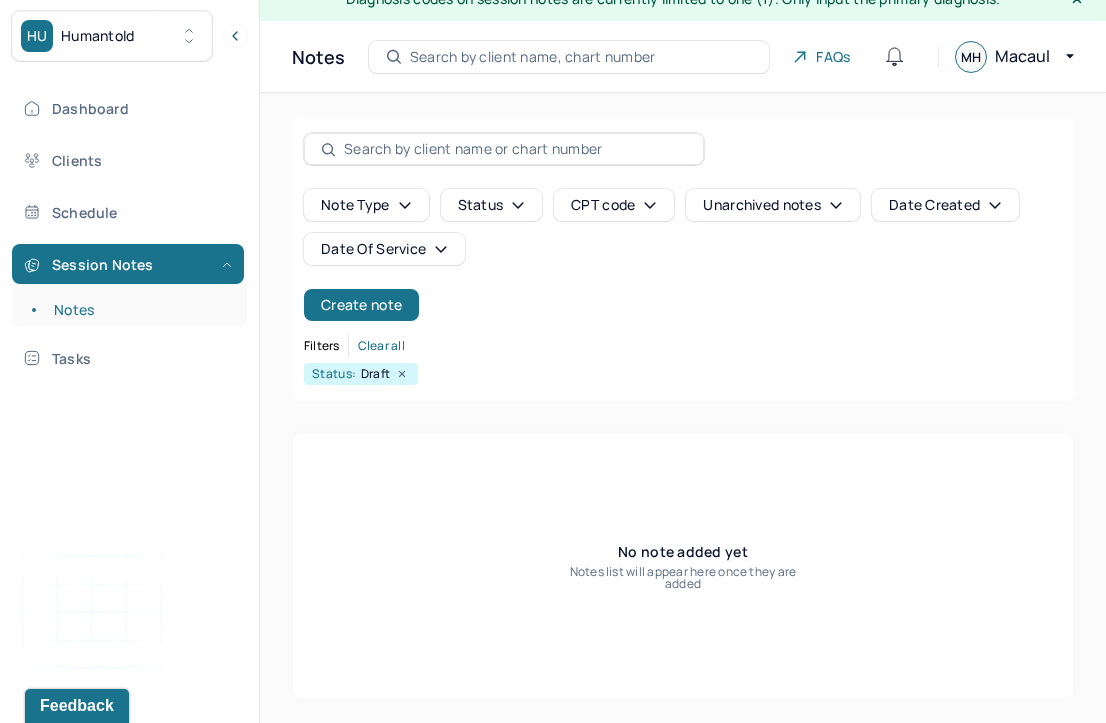click on "Diagnosis codes on session notes are currently limited to one (1). Only input the primary diagnosis.     Notes   Search by client name, chart number     FAQs     MH Macaul   Note type     Status     CPT code     Unarchived notes     Date Created     Date Of Service     Create note   Filters   Clear all   Status: Draft     No note added yet Notes list will appear here once they are added" at bounding box center [683, 350] 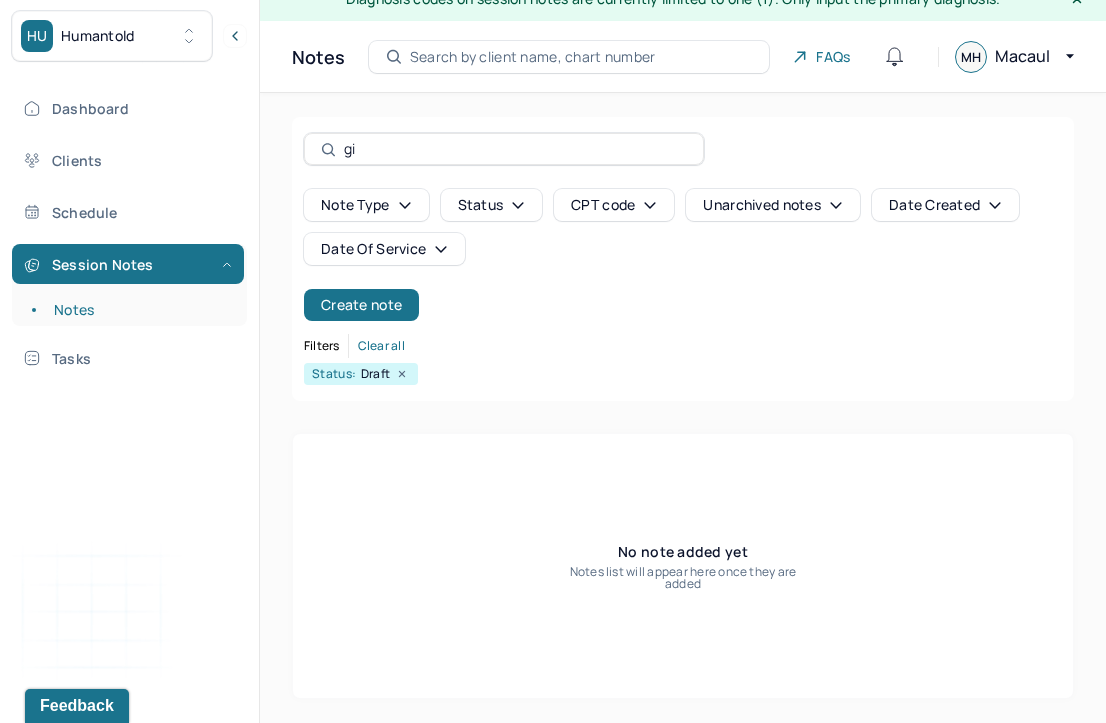 type on "g" 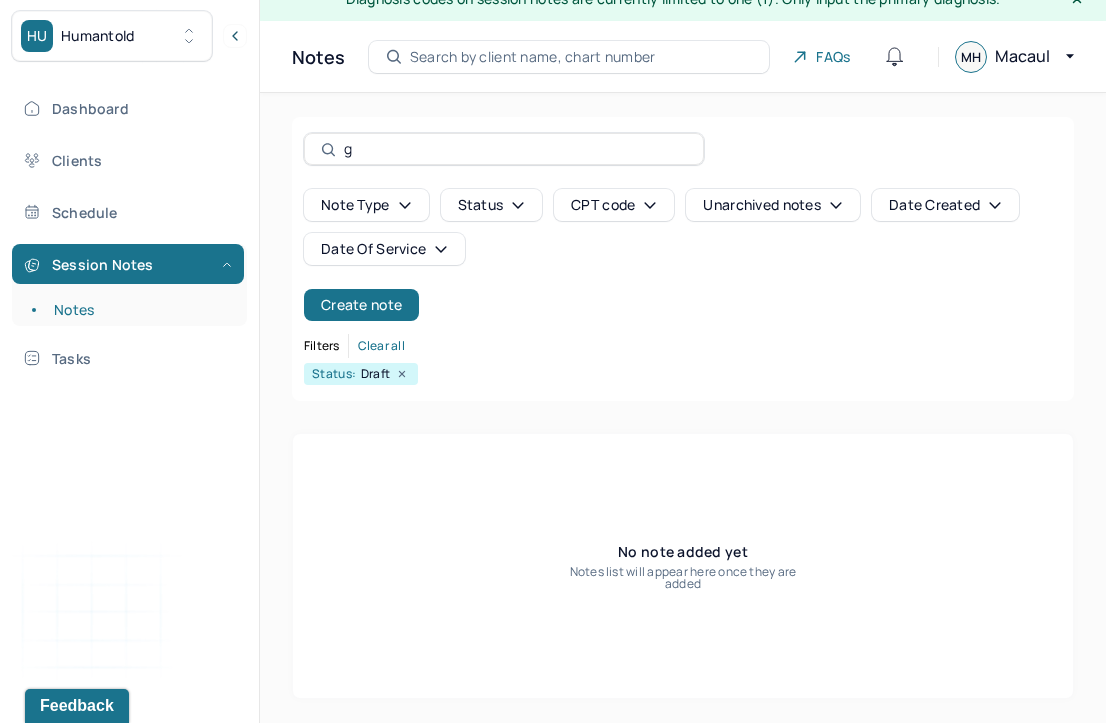 type 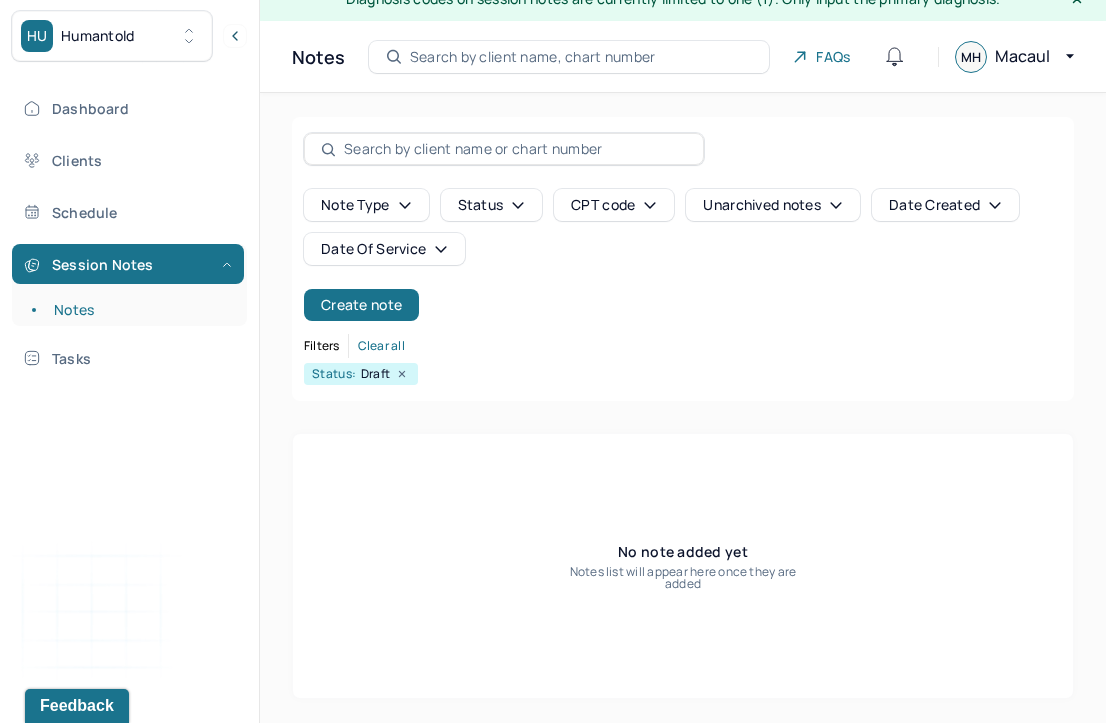 click on "Search by client name, chart number" at bounding box center (533, 57) 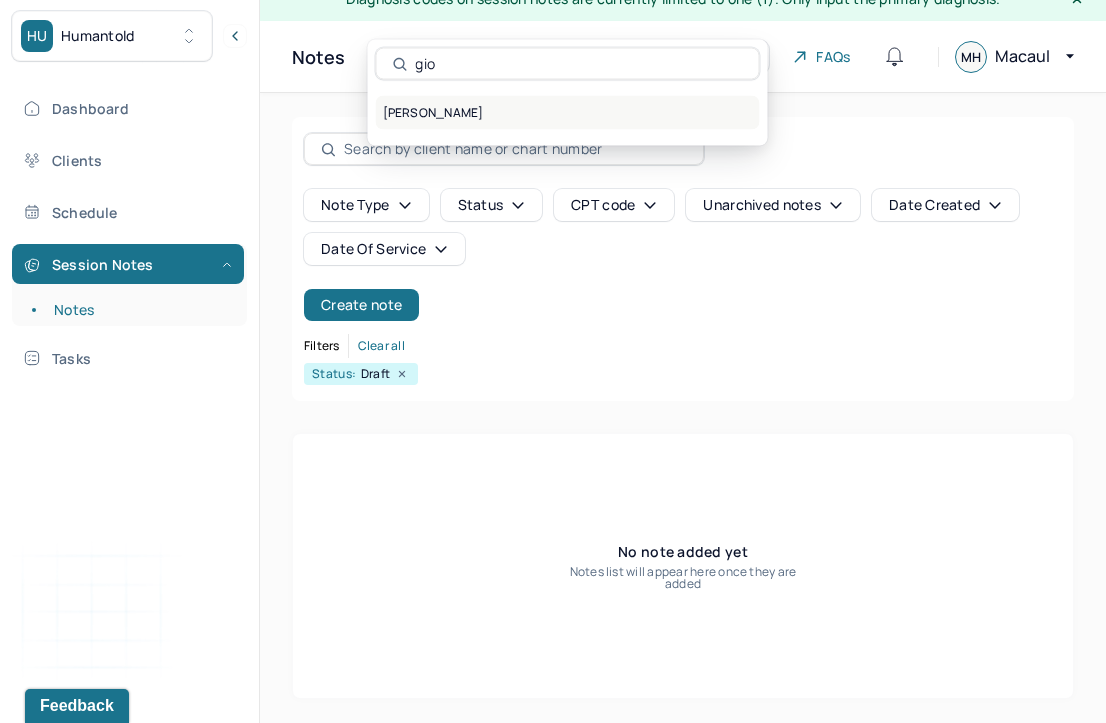 type on "gio" 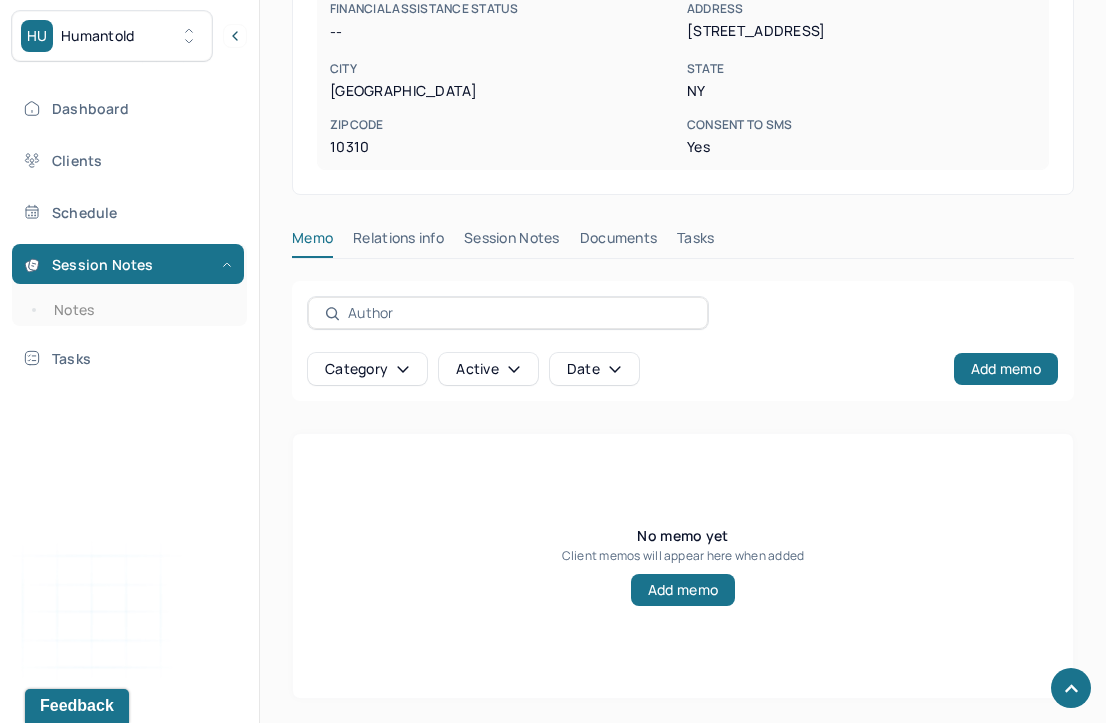 scroll, scrollTop: 603, scrollLeft: 0, axis: vertical 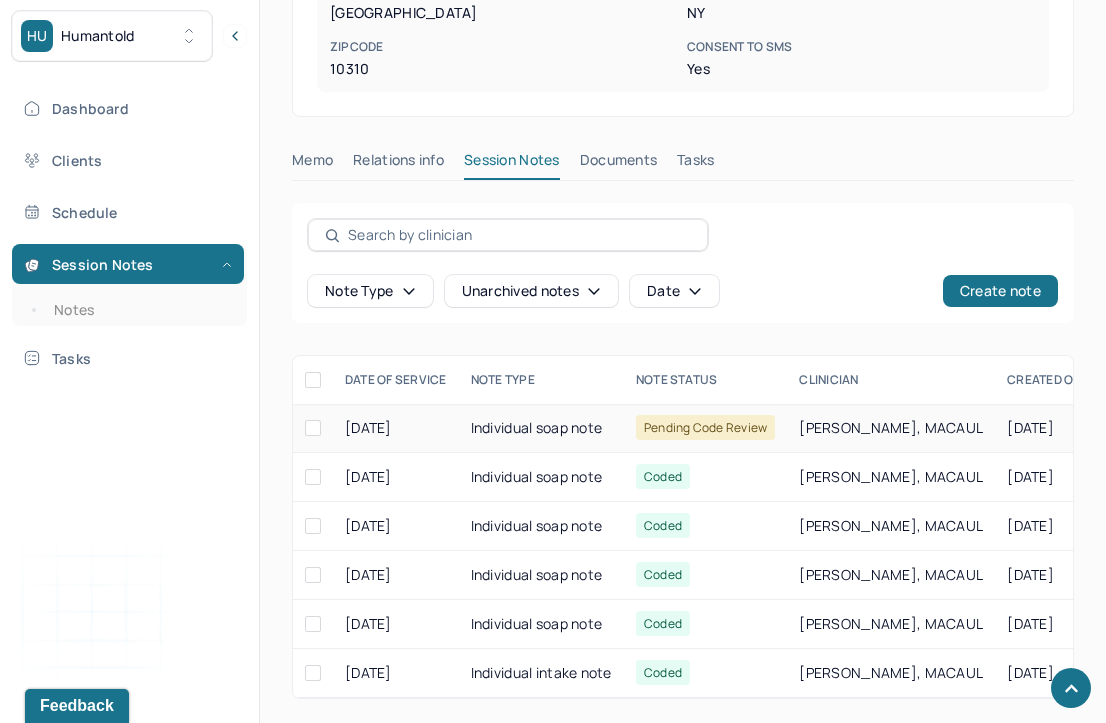 click on "Individual soap note" at bounding box center (541, 428) 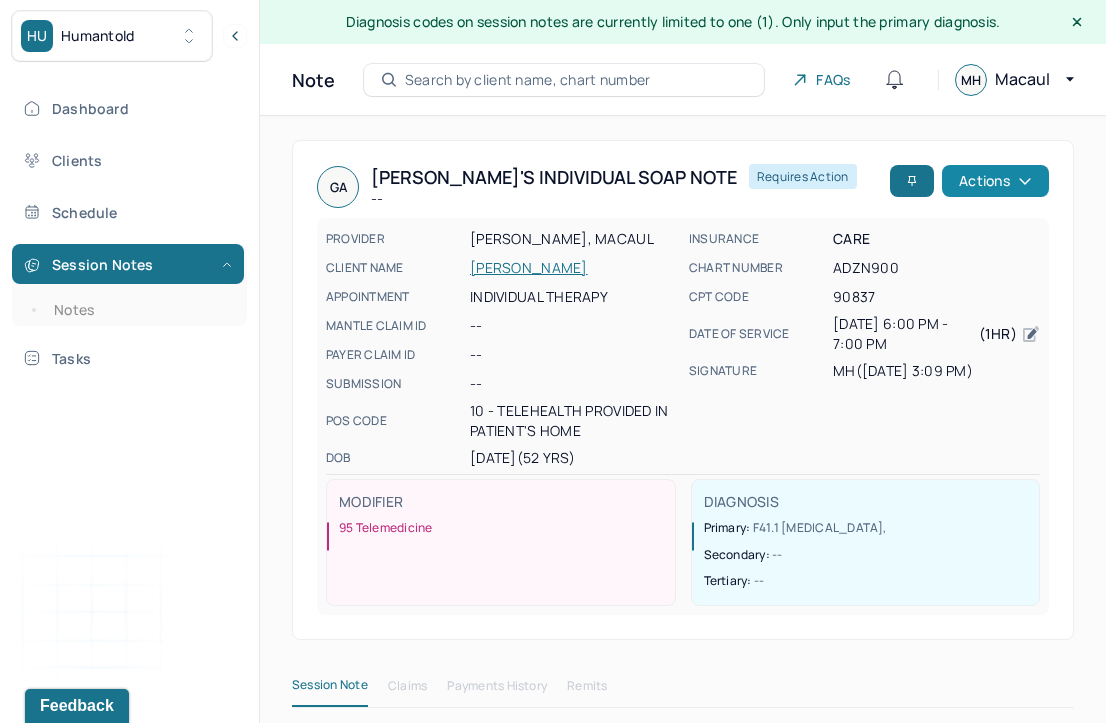 scroll, scrollTop: 0, scrollLeft: 0, axis: both 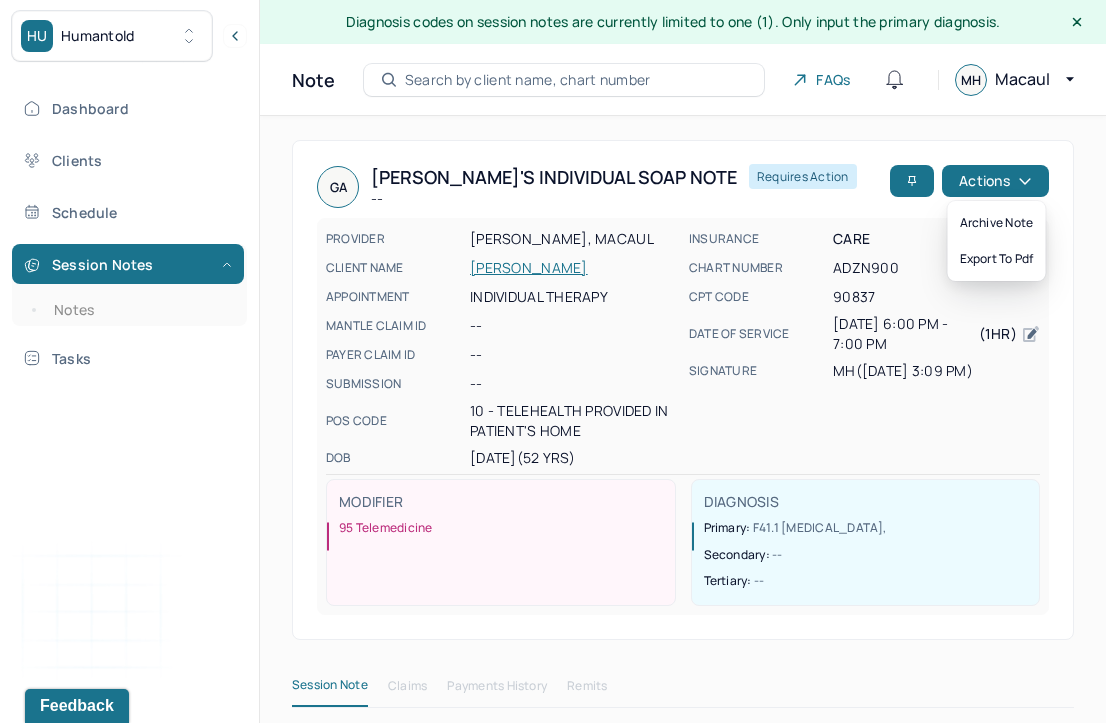 click on "Primary:   F41.1 GENERALIZED ANXIETY DISORDER ," at bounding box center [869, 528] 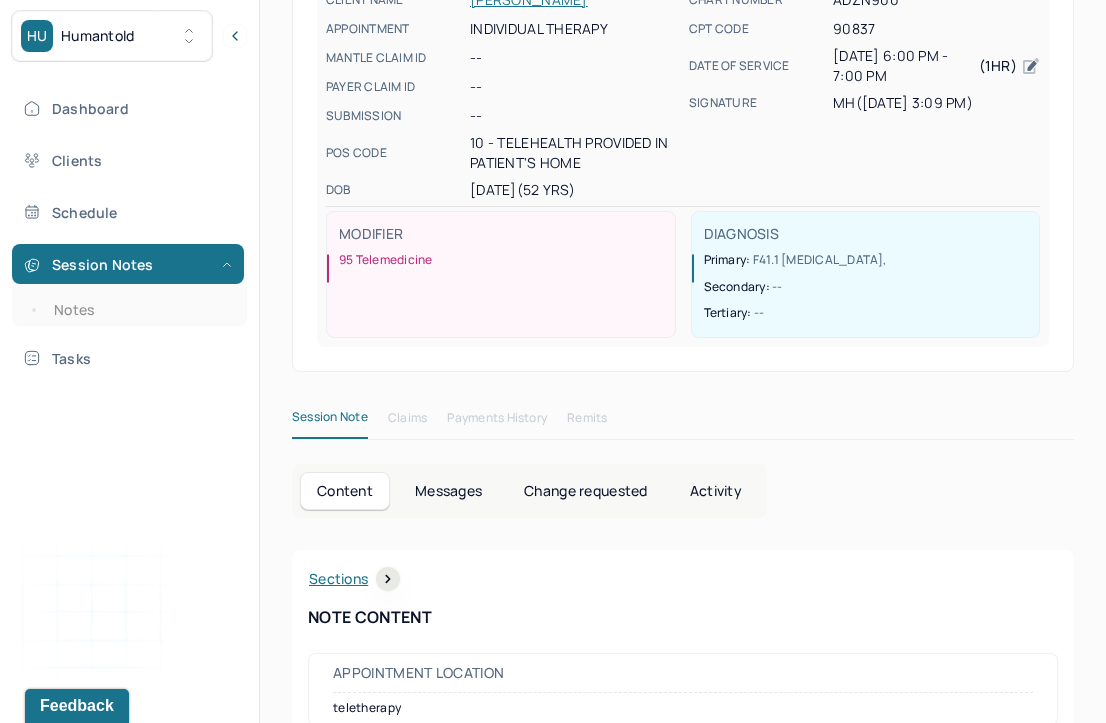 scroll, scrollTop: 271, scrollLeft: 0, axis: vertical 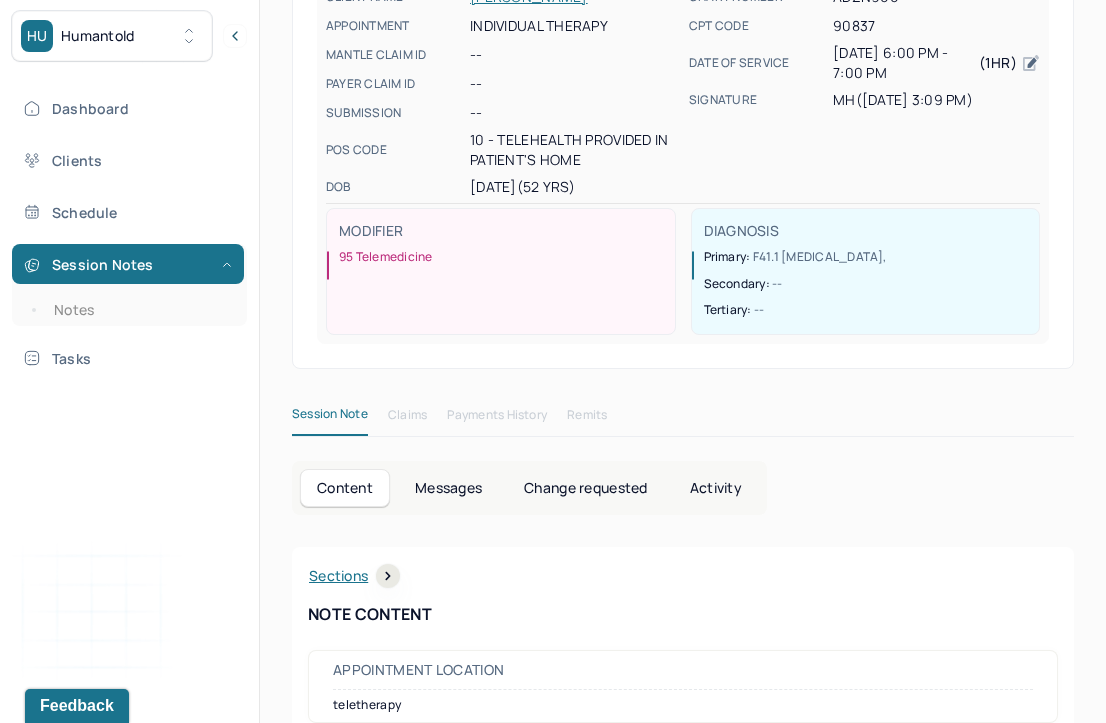 click on "Activity" at bounding box center [716, 488] 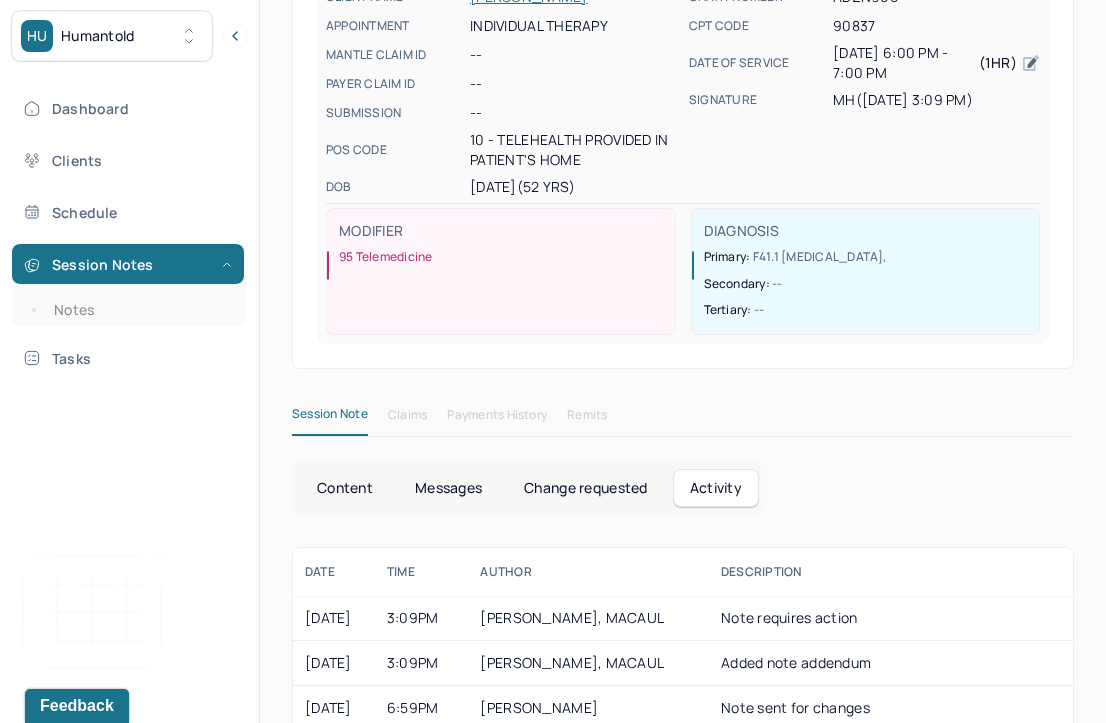 click on "Change requested" at bounding box center [585, 488] 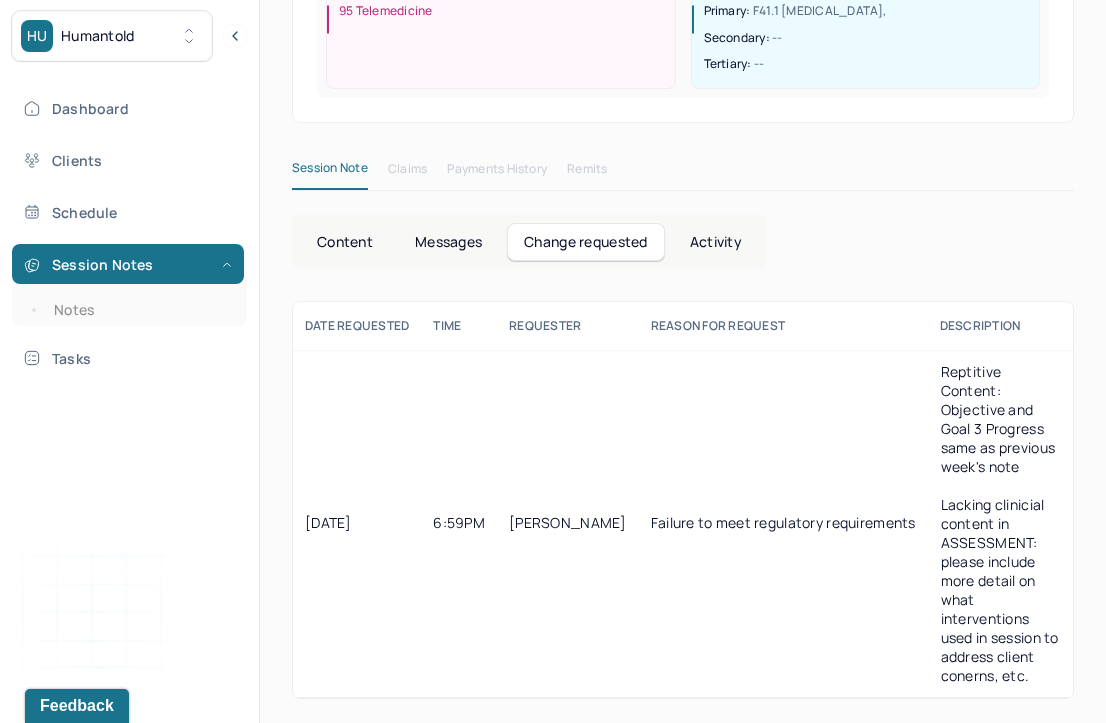 scroll, scrollTop: 518, scrollLeft: 0, axis: vertical 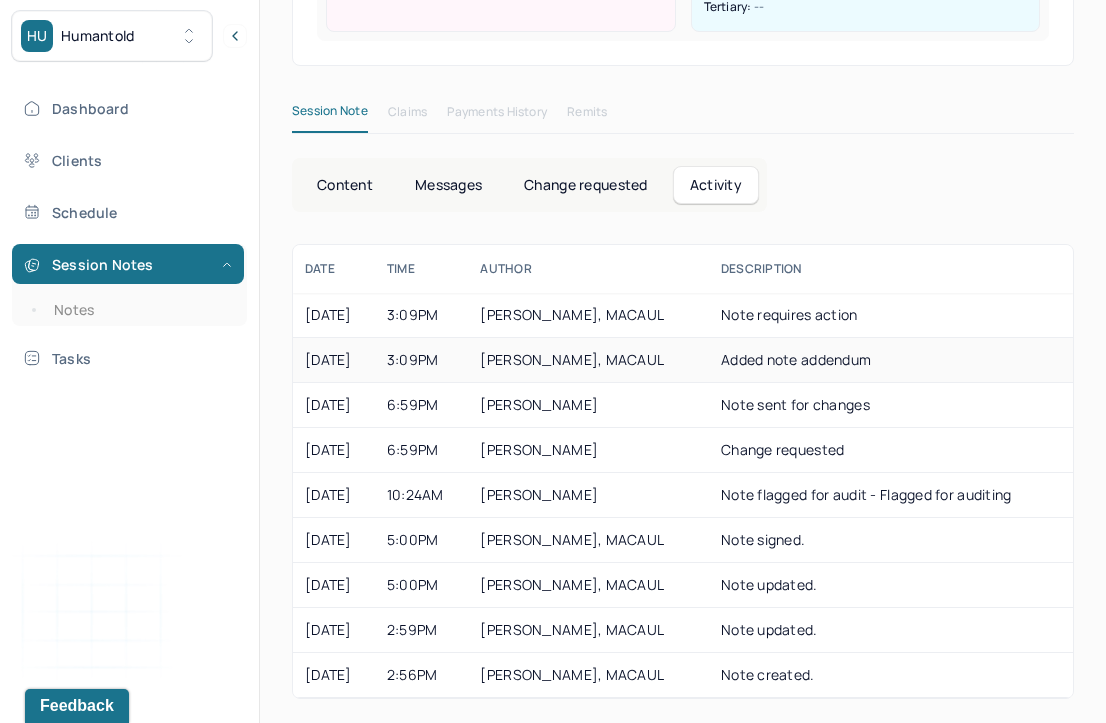 click on "Added note addendum" at bounding box center (891, 359) 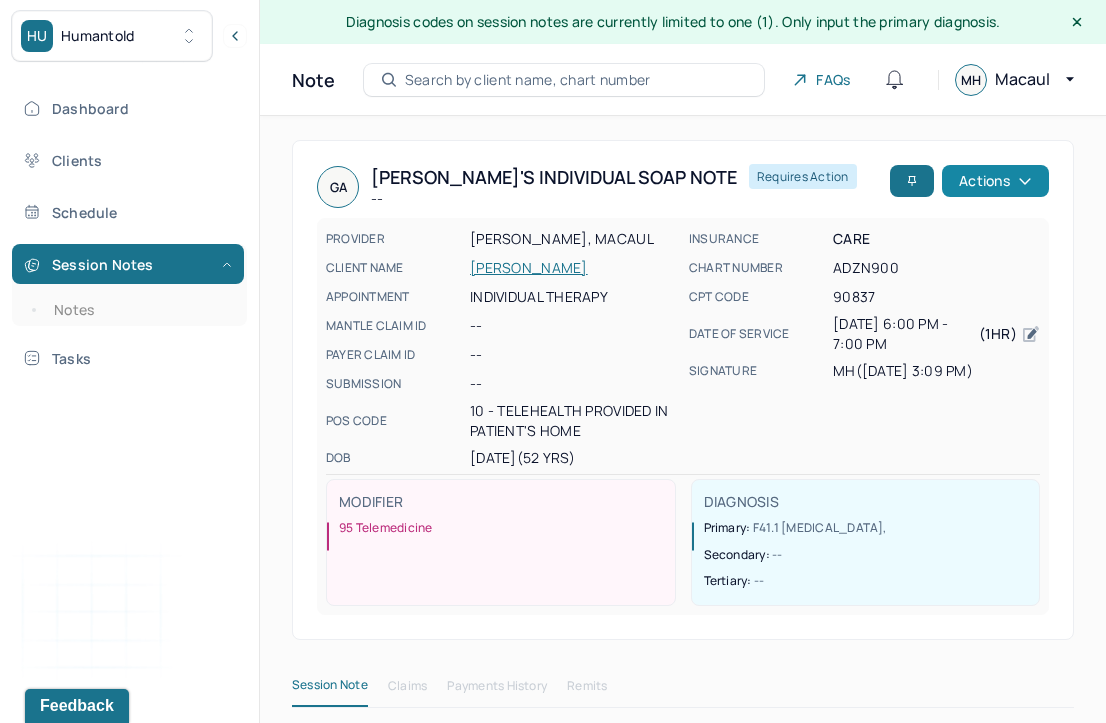 scroll, scrollTop: 0, scrollLeft: 0, axis: both 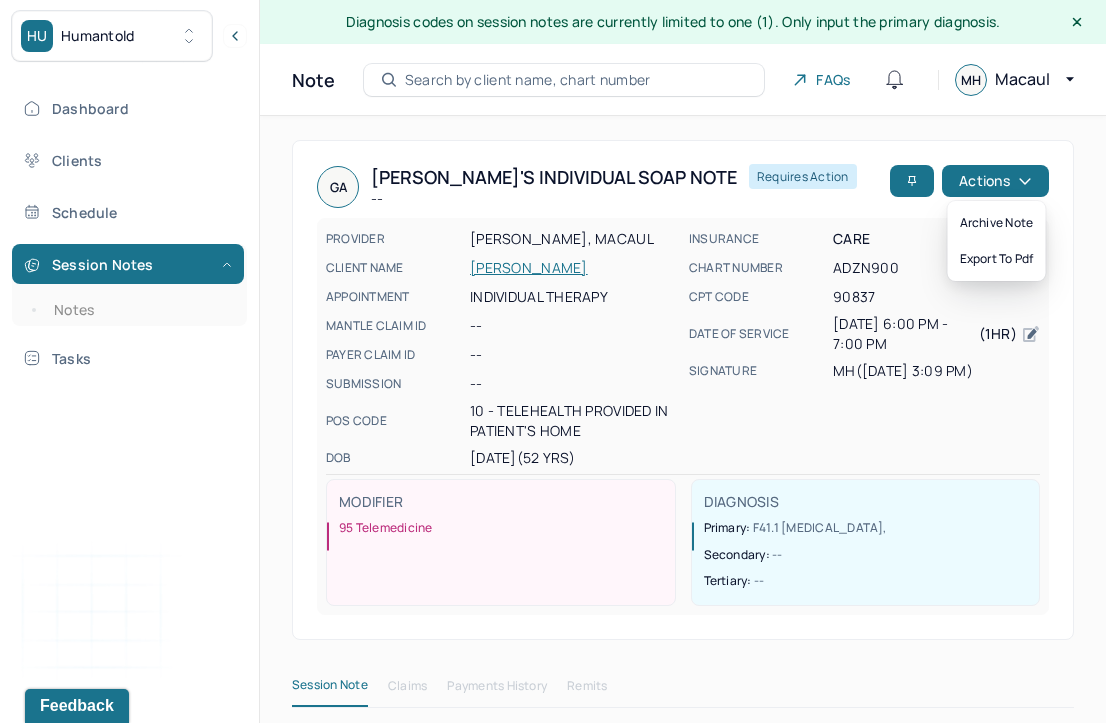 click on "GA Giovanna's   Individual soap note -- Requires action" at bounding box center [599, 187] 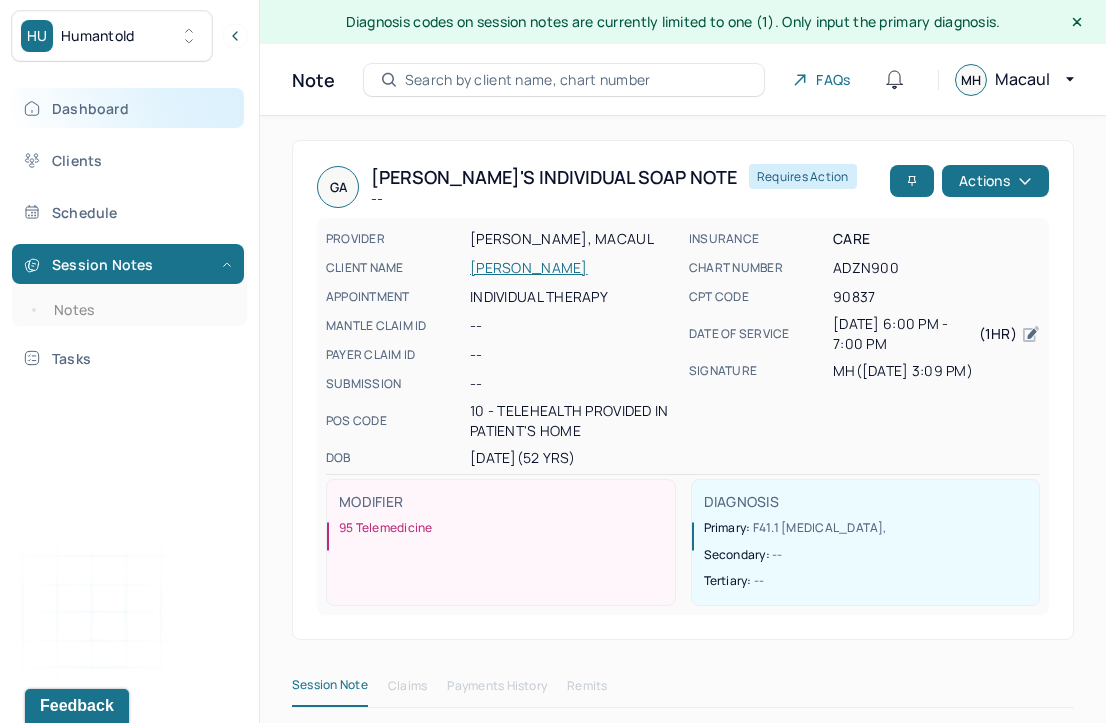 click on "Dashboard" at bounding box center [128, 108] 